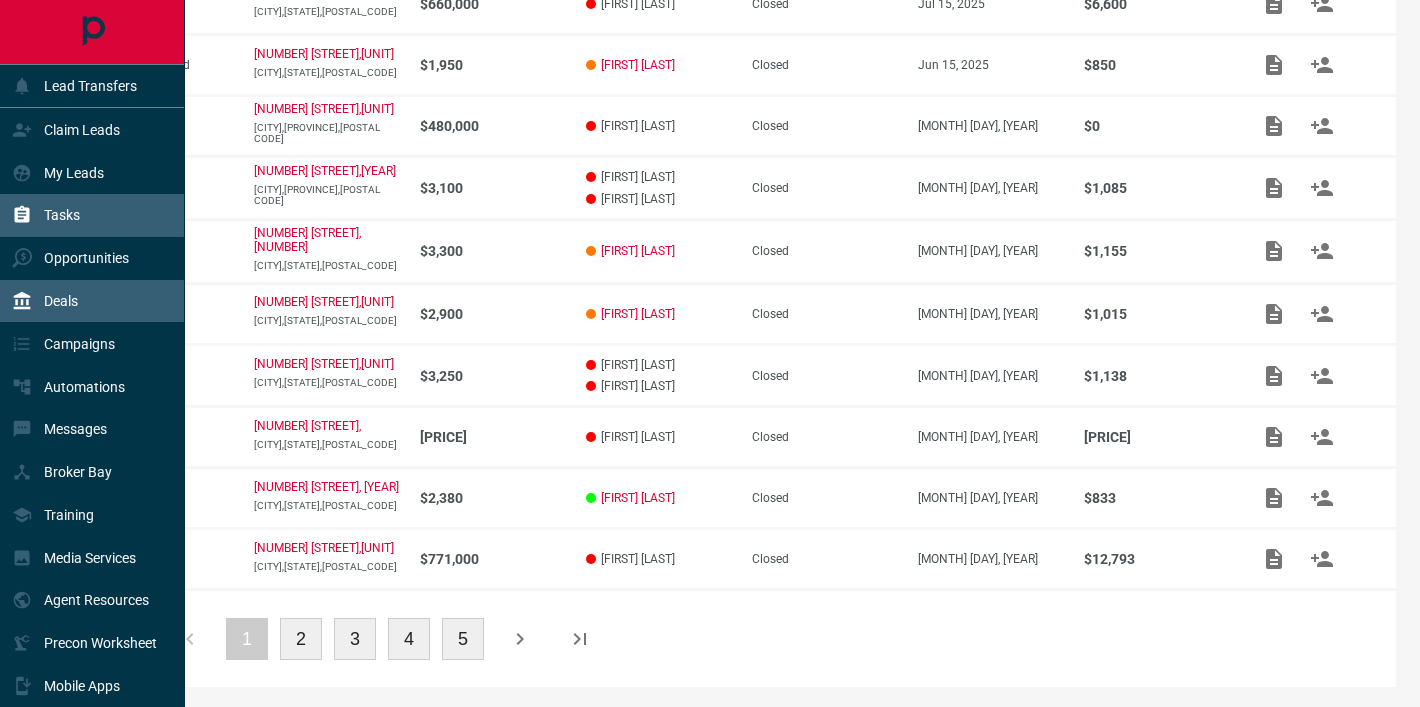 scroll, scrollTop: 378, scrollLeft: 0, axis: vertical 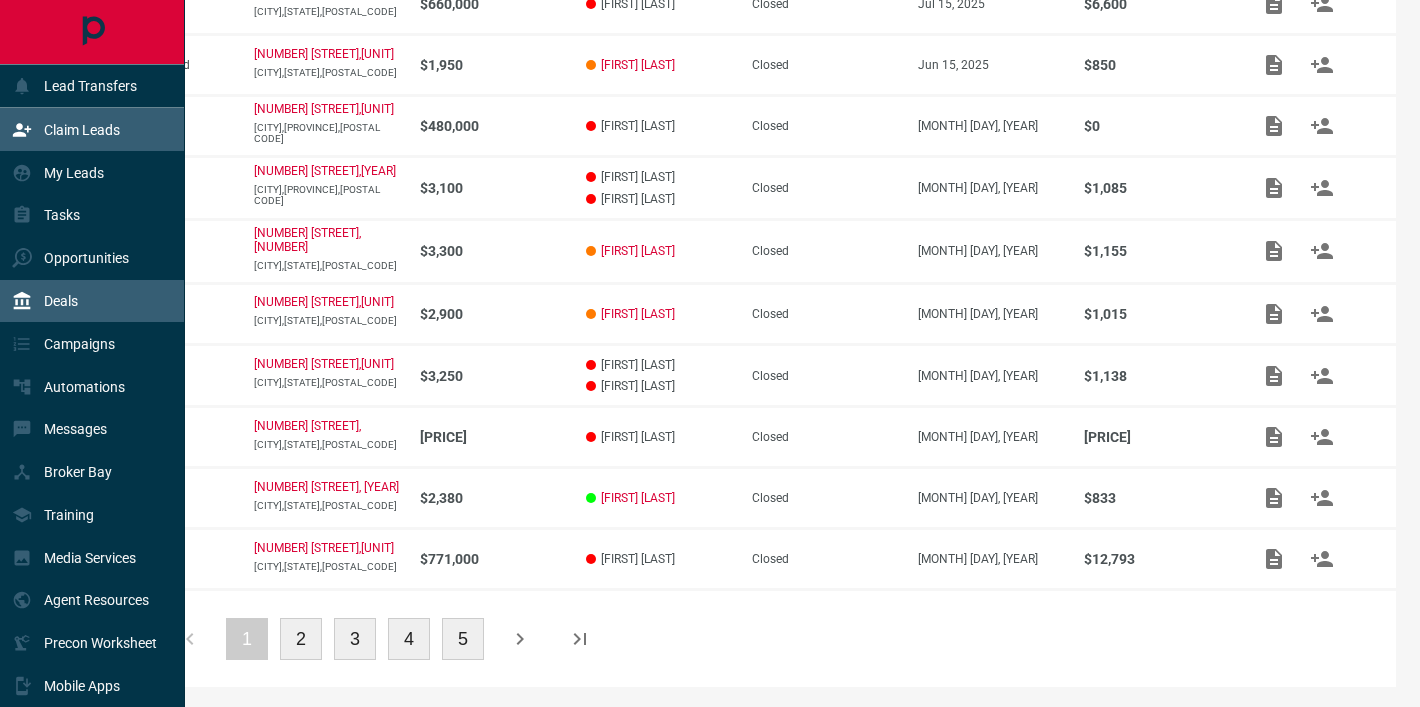 click on "Claim Leads" at bounding box center [66, 129] 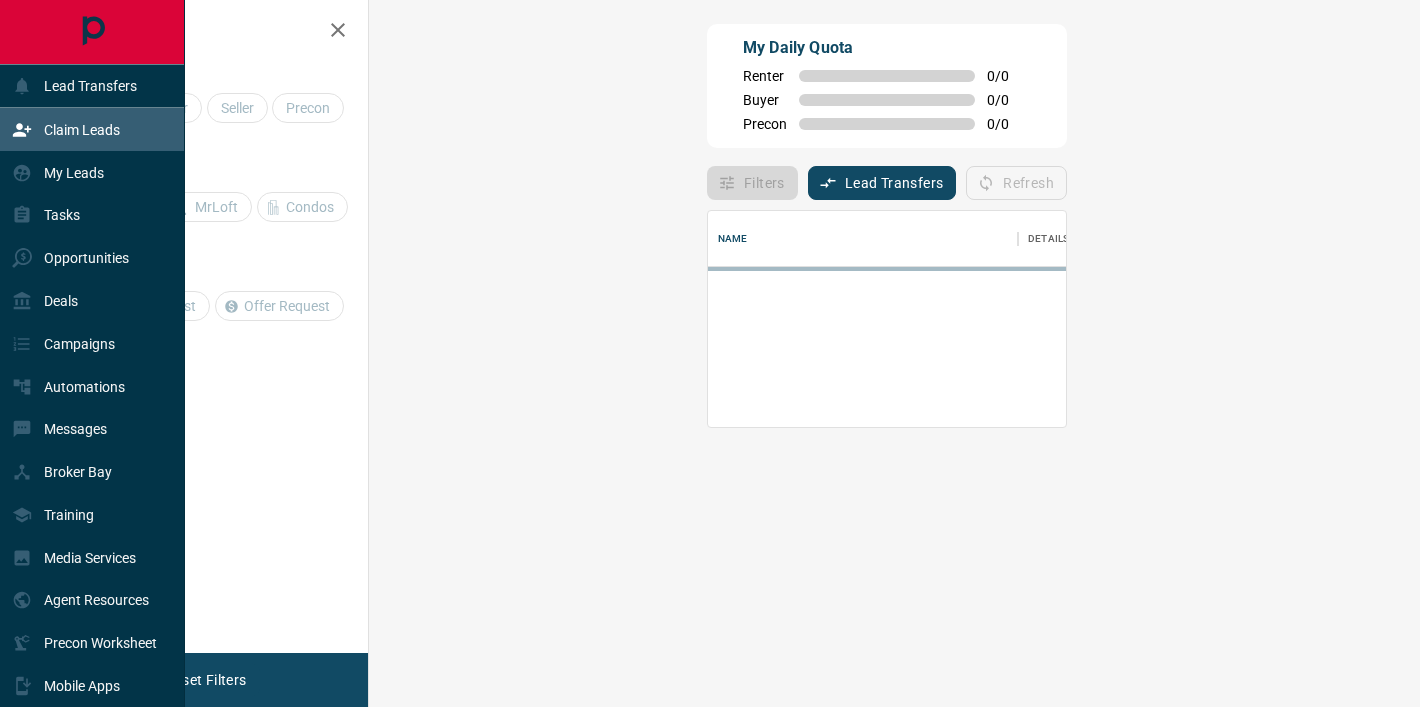 scroll, scrollTop: 1, scrollLeft: 1, axis: both 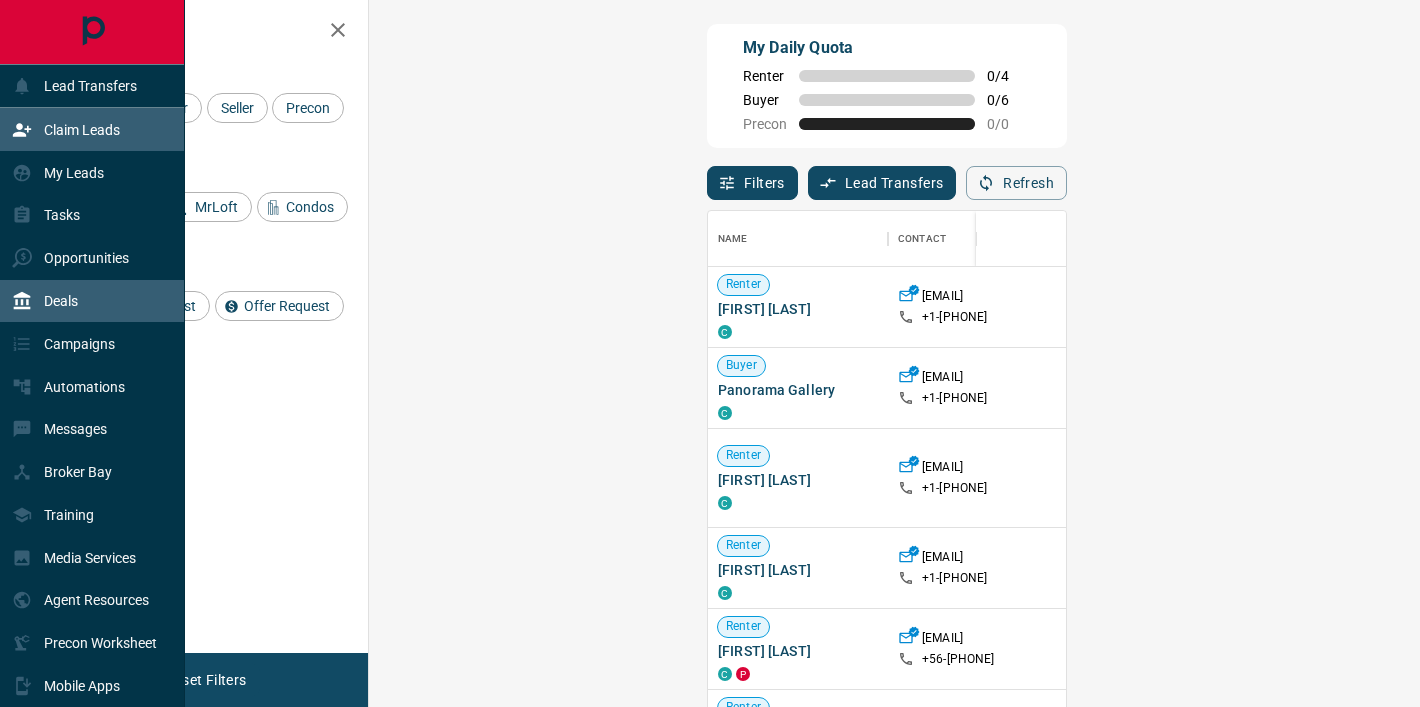 click on "Deals" at bounding box center [45, 301] 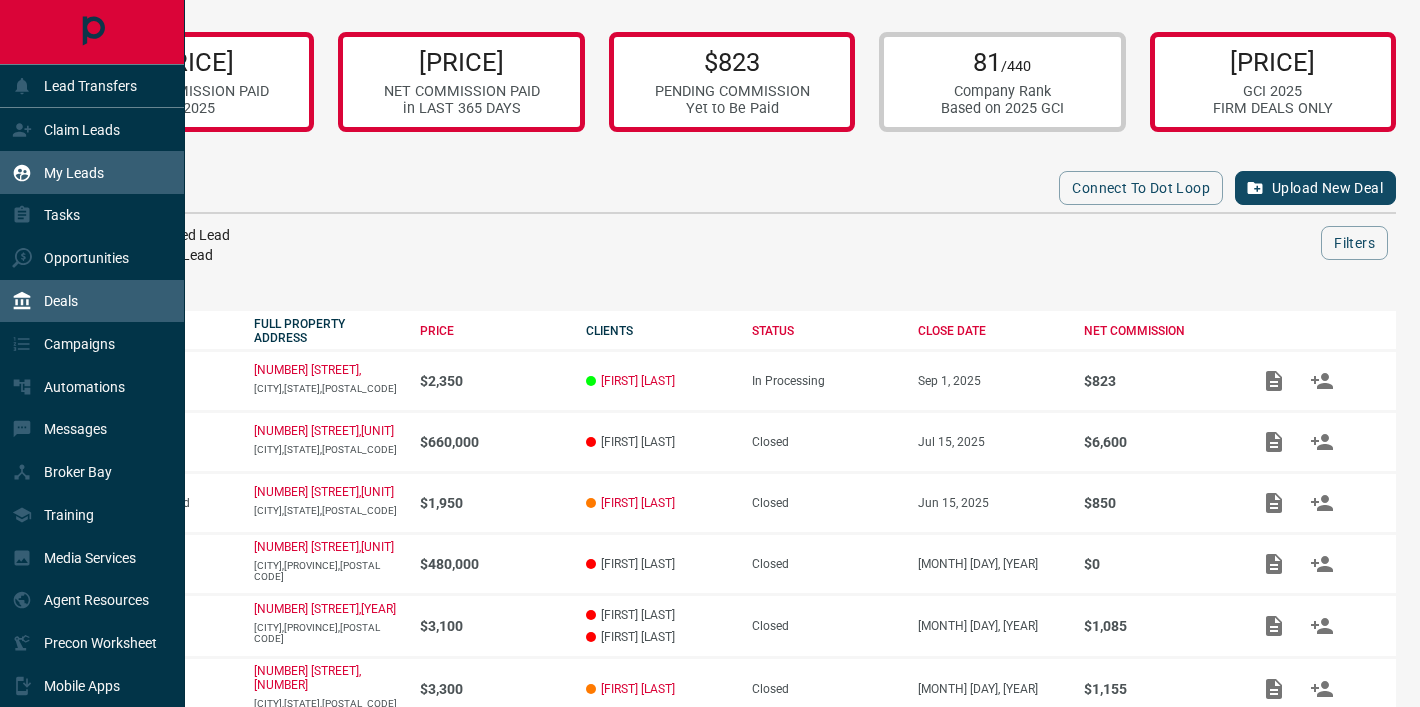 click on "My Leads" at bounding box center (74, 173) 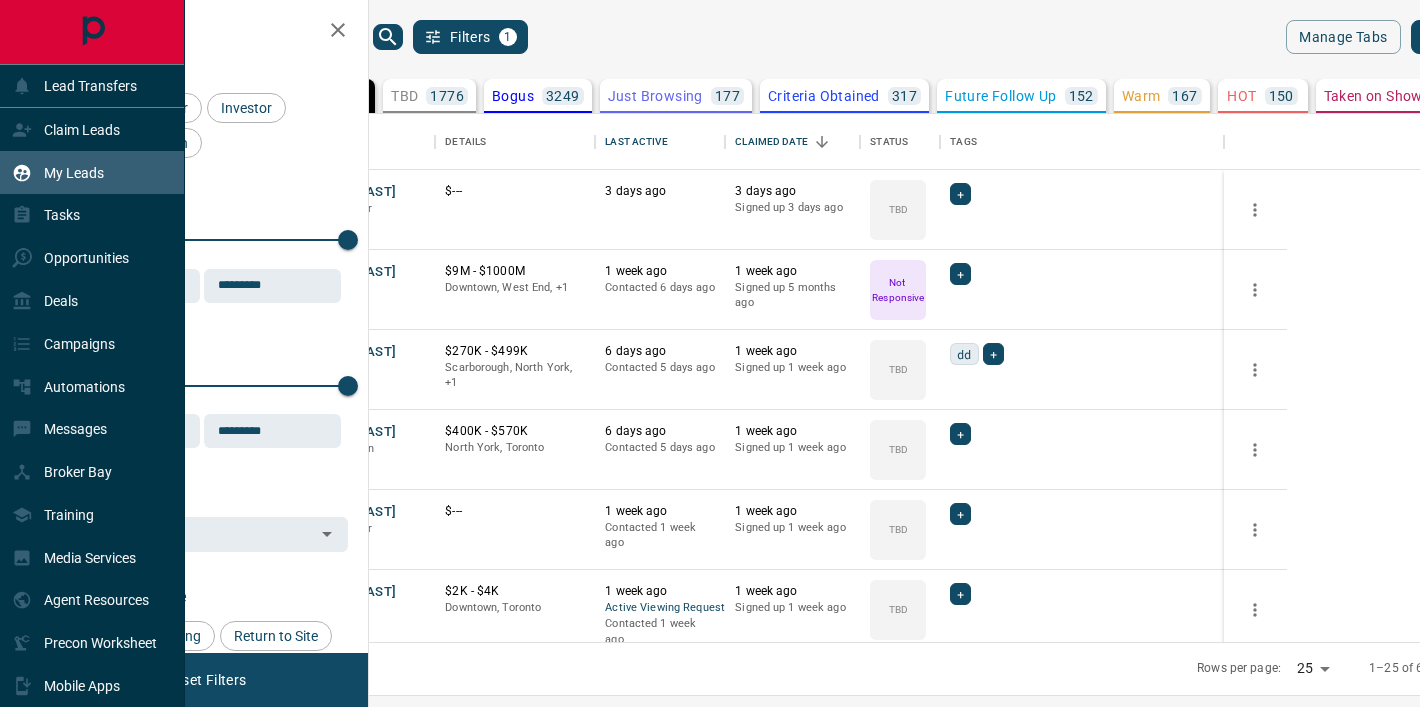 scroll, scrollTop: 1, scrollLeft: 1, axis: both 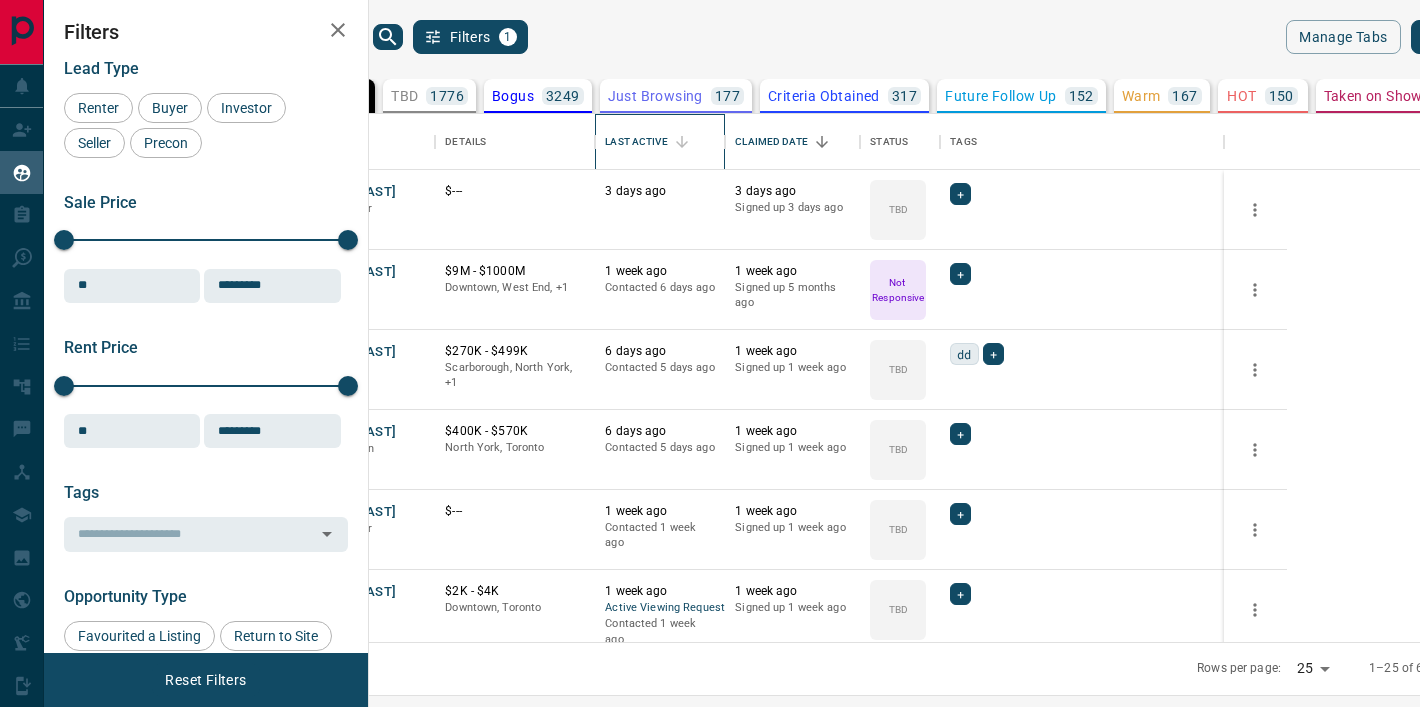 click on "Last Active" at bounding box center [636, 142] 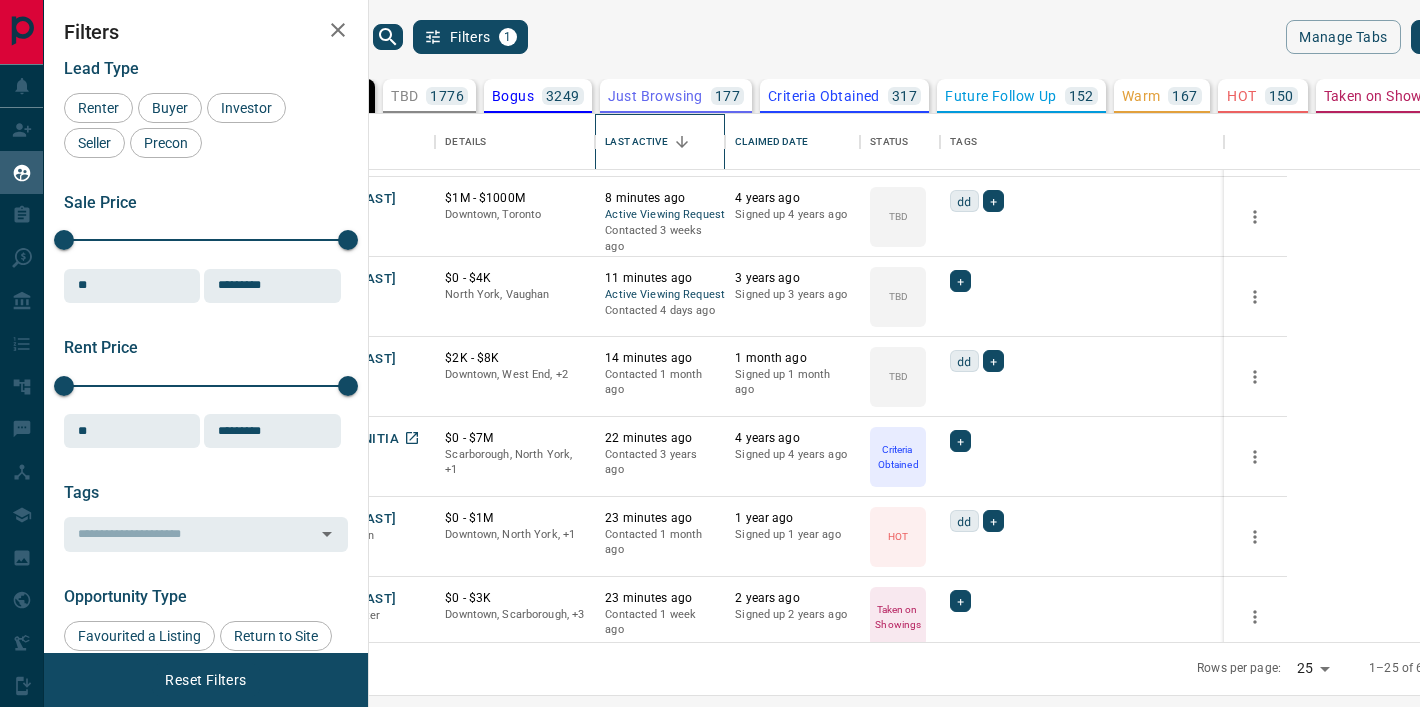 scroll, scrollTop: 87, scrollLeft: 0, axis: vertical 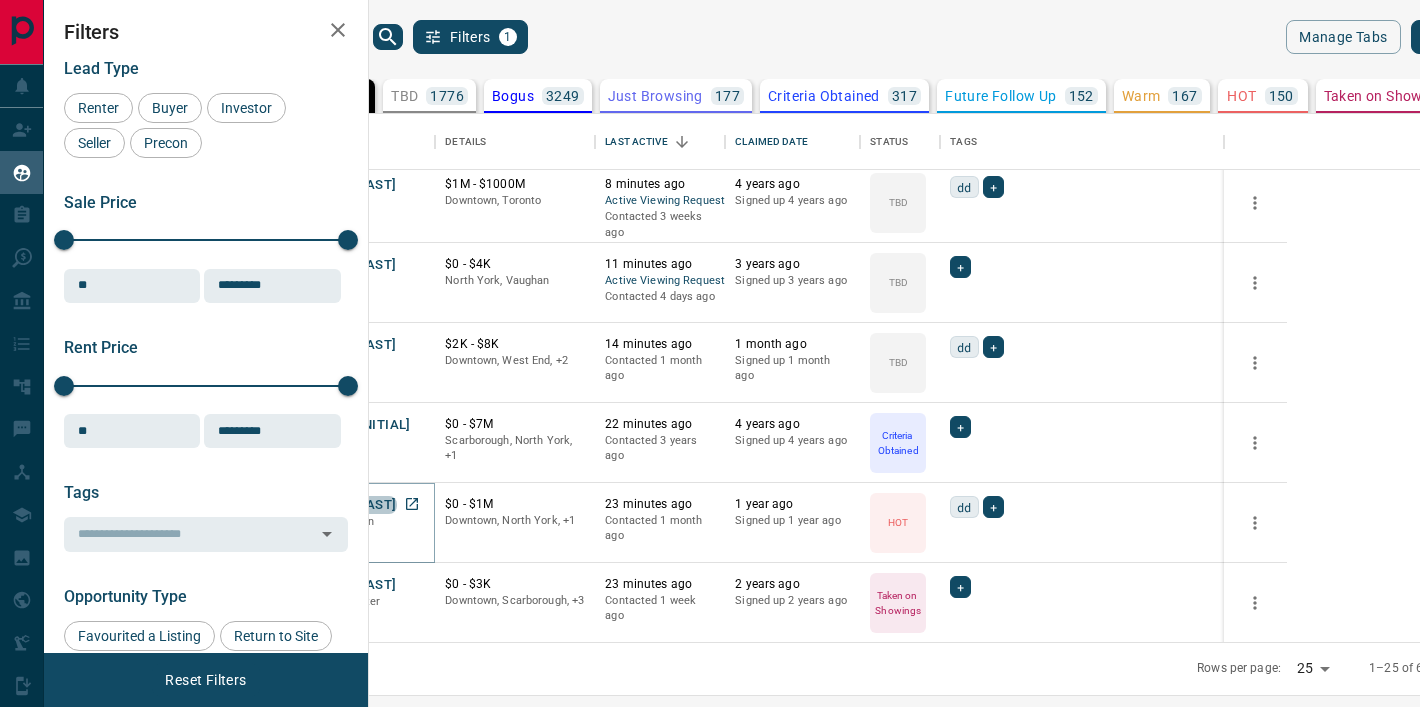 click on "[FIRST] [LAST]" at bounding box center [350, 505] 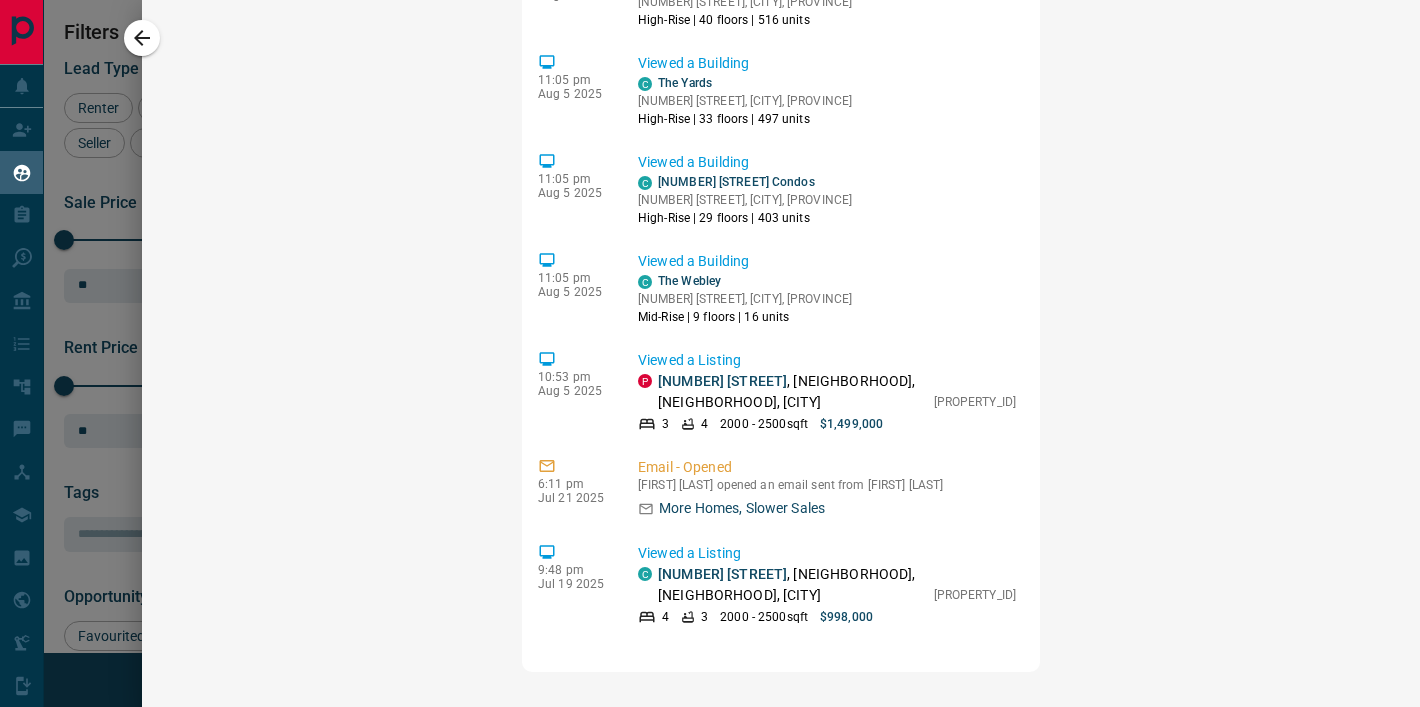 scroll, scrollTop: 1826, scrollLeft: 0, axis: vertical 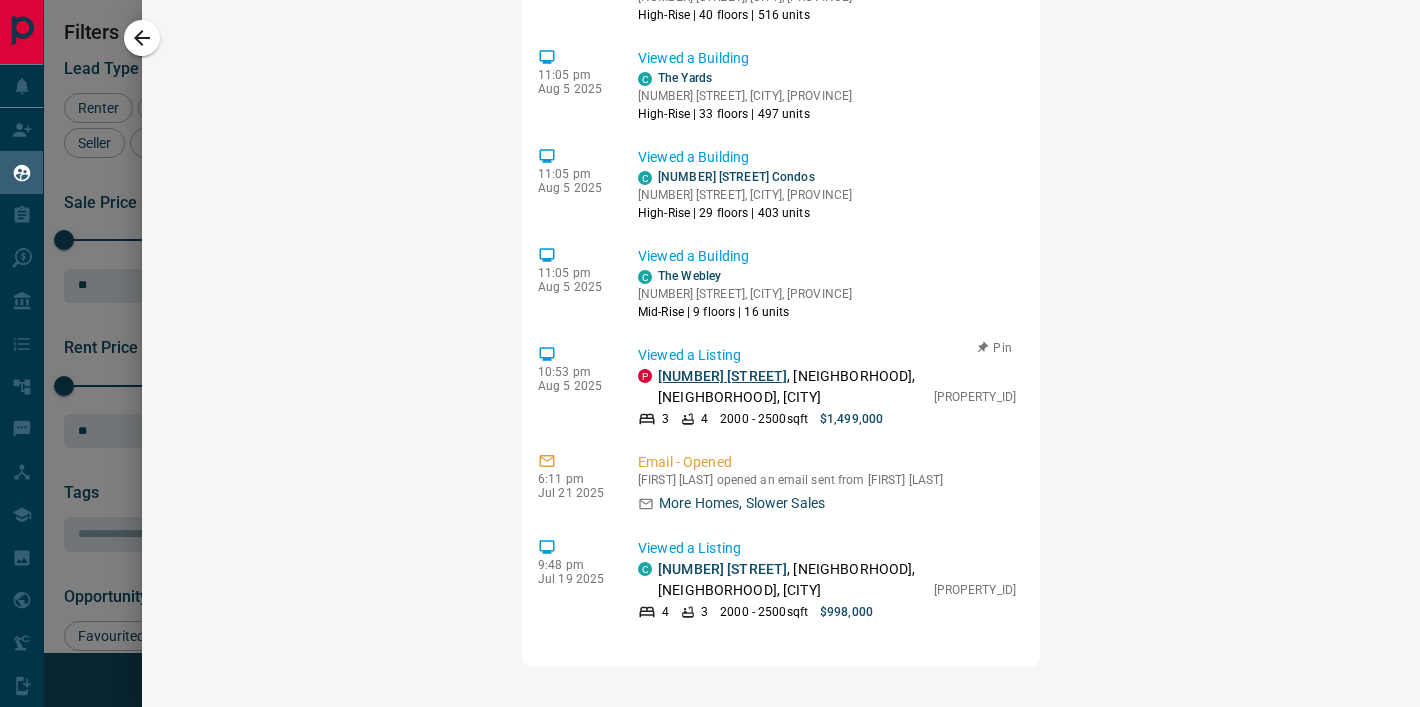 click on "[NUMBER] [STREET]" at bounding box center [722, 376] 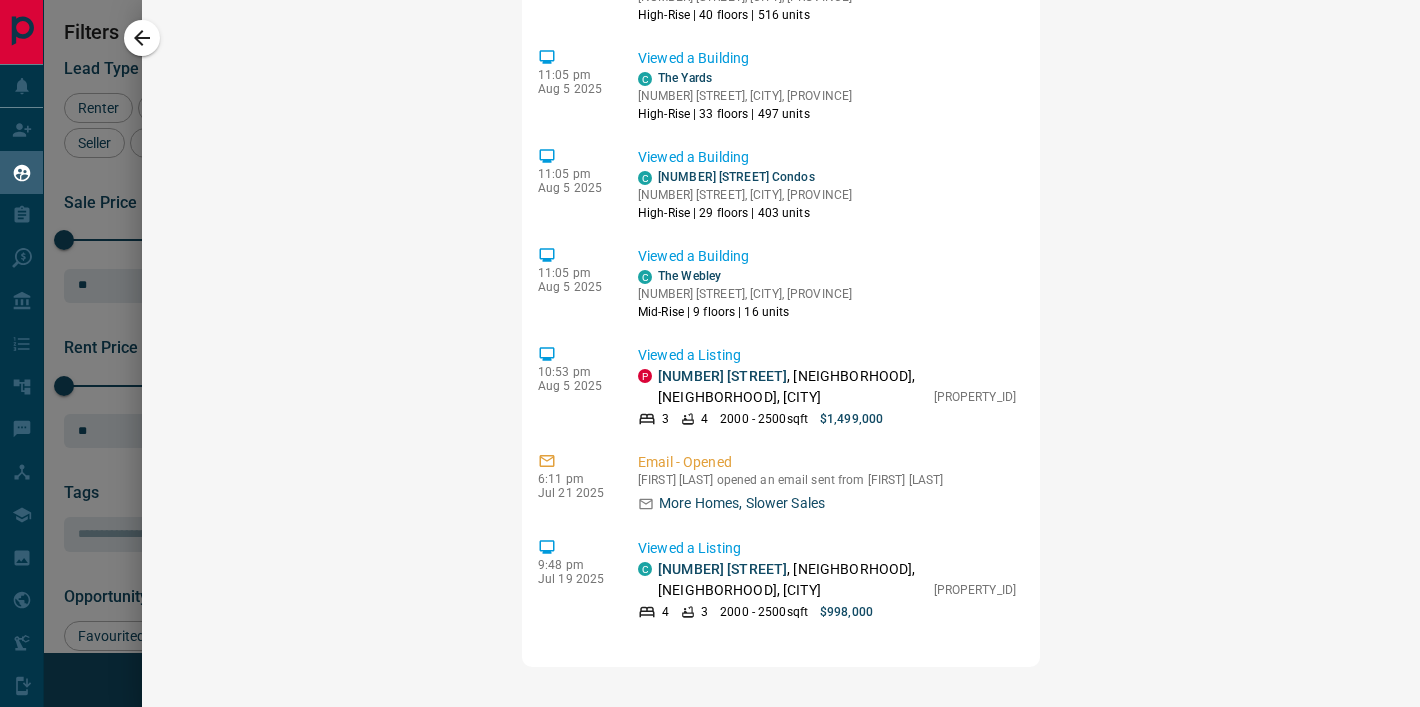 click on "Send Email" at bounding box center (652, -1727) 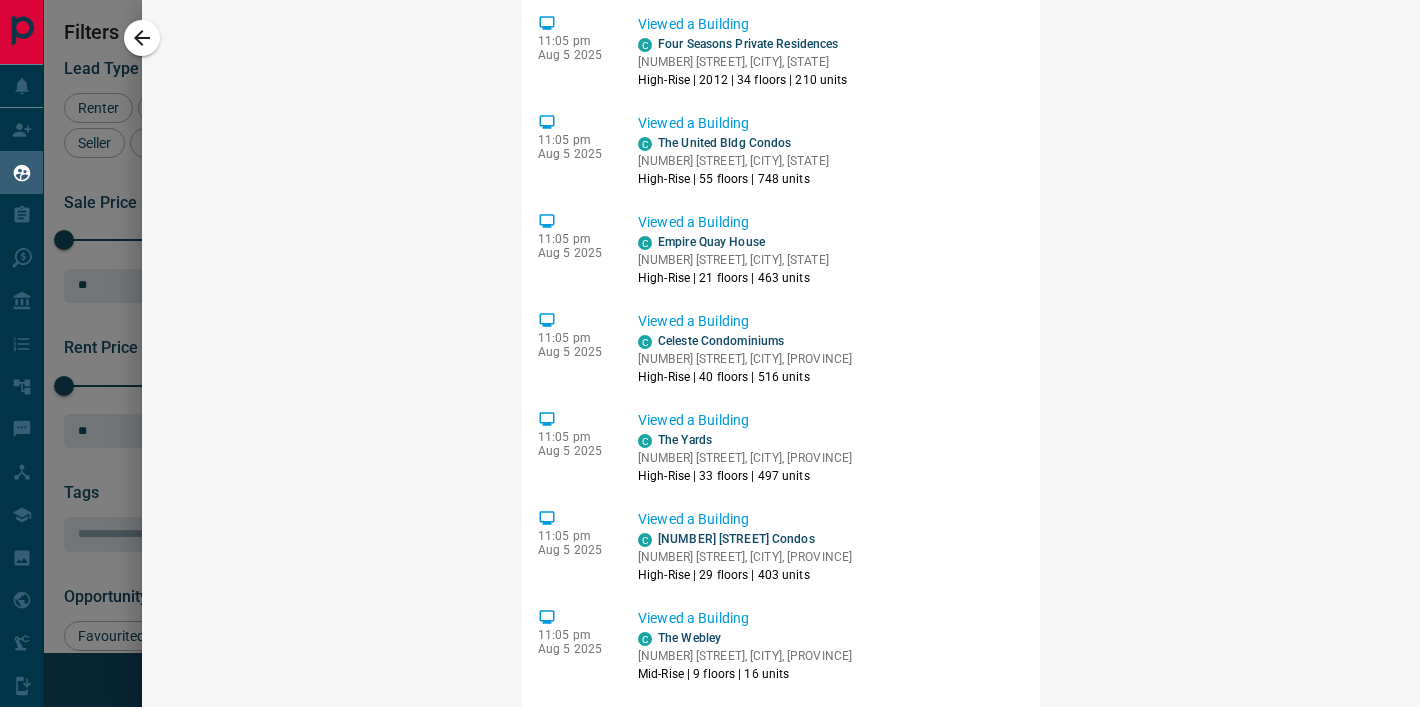 scroll, scrollTop: 0, scrollLeft: 0, axis: both 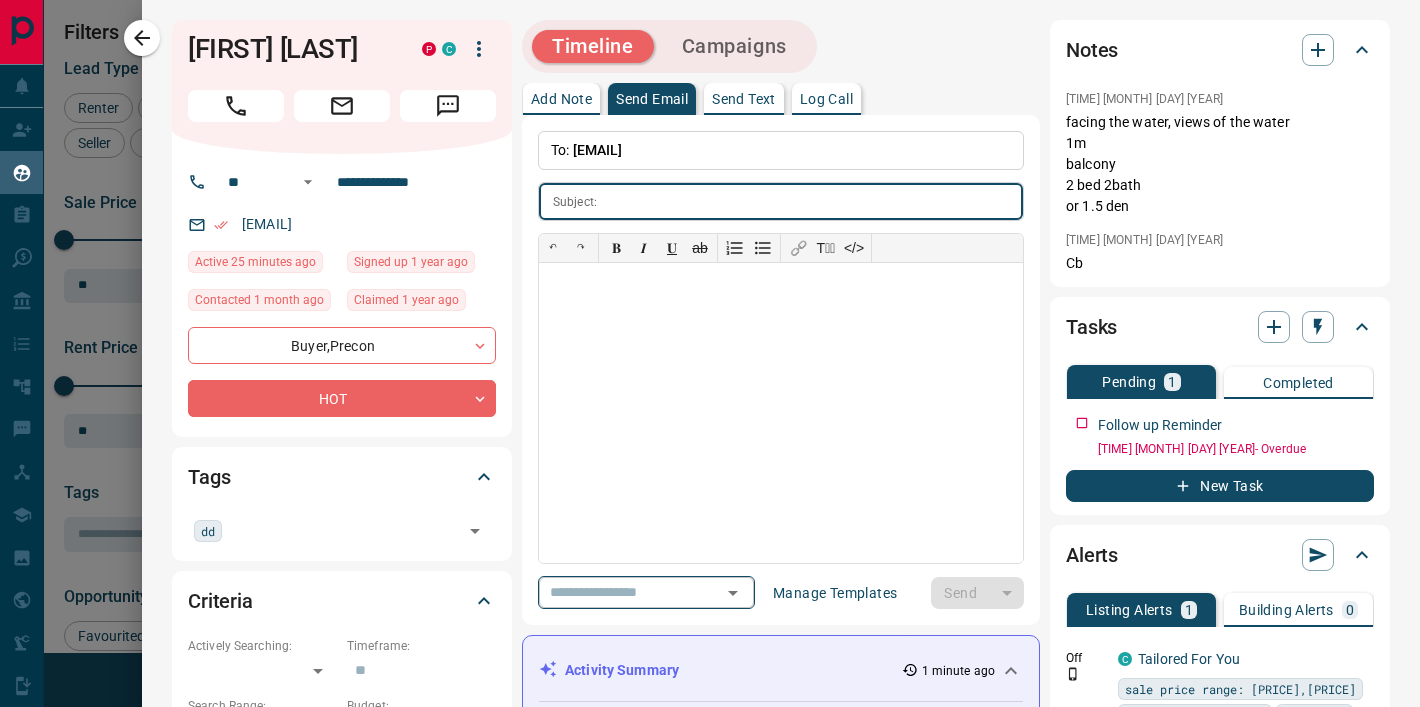click at bounding box center (618, 592) 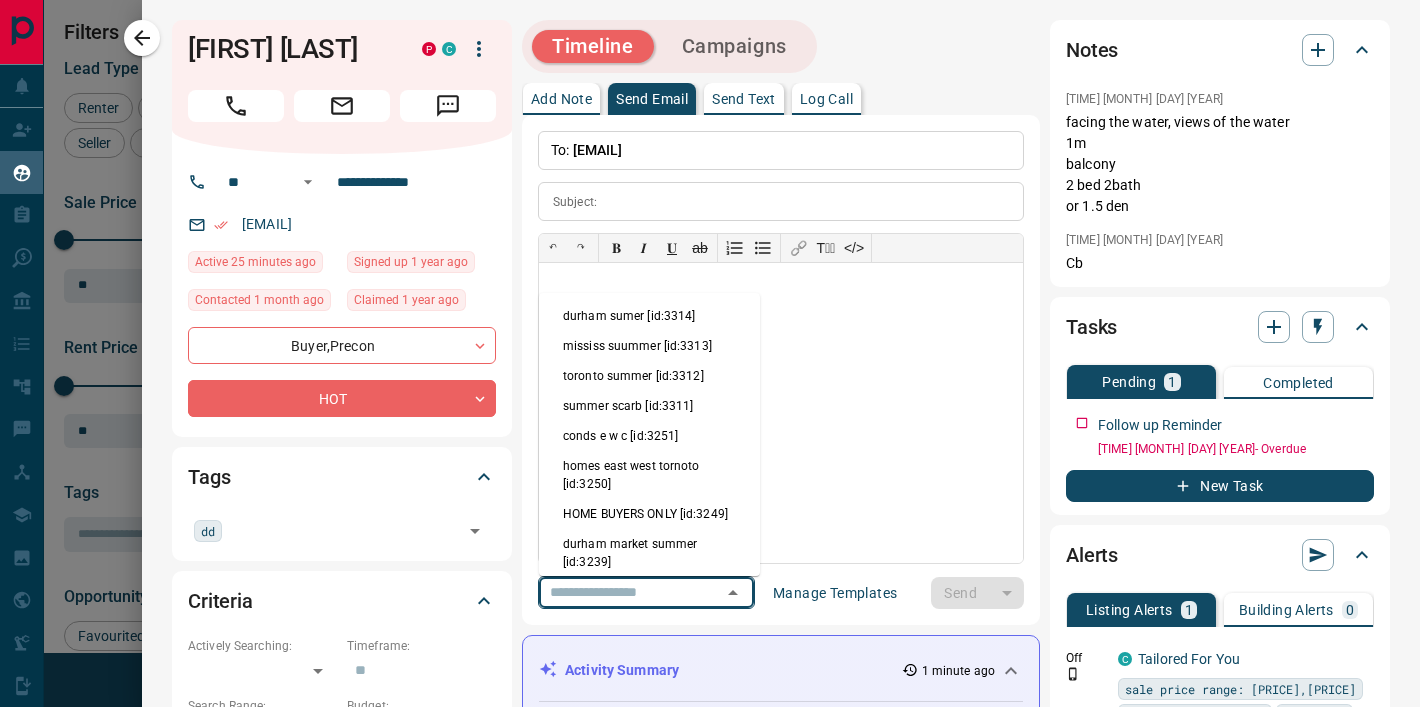 click on "toronto summer [id:3312]" at bounding box center [649, 376] 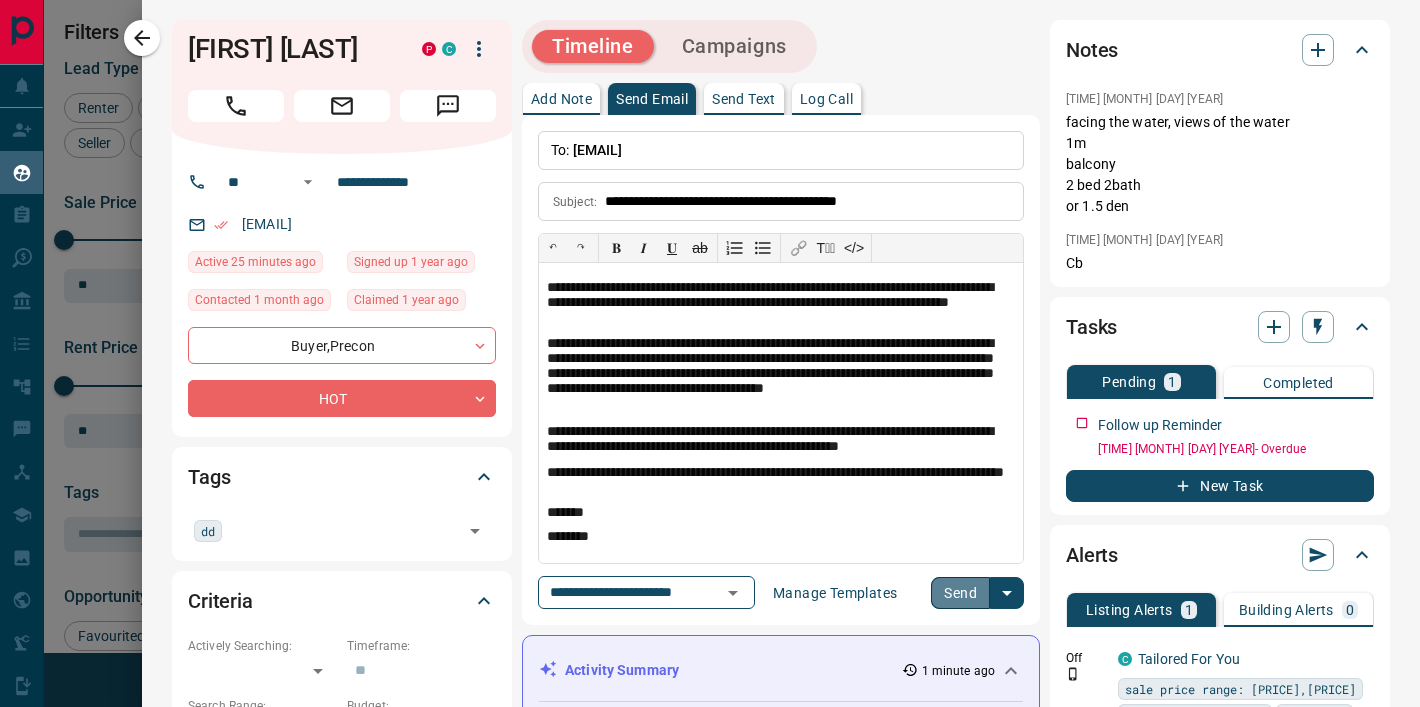 click on "Send" at bounding box center [960, 593] 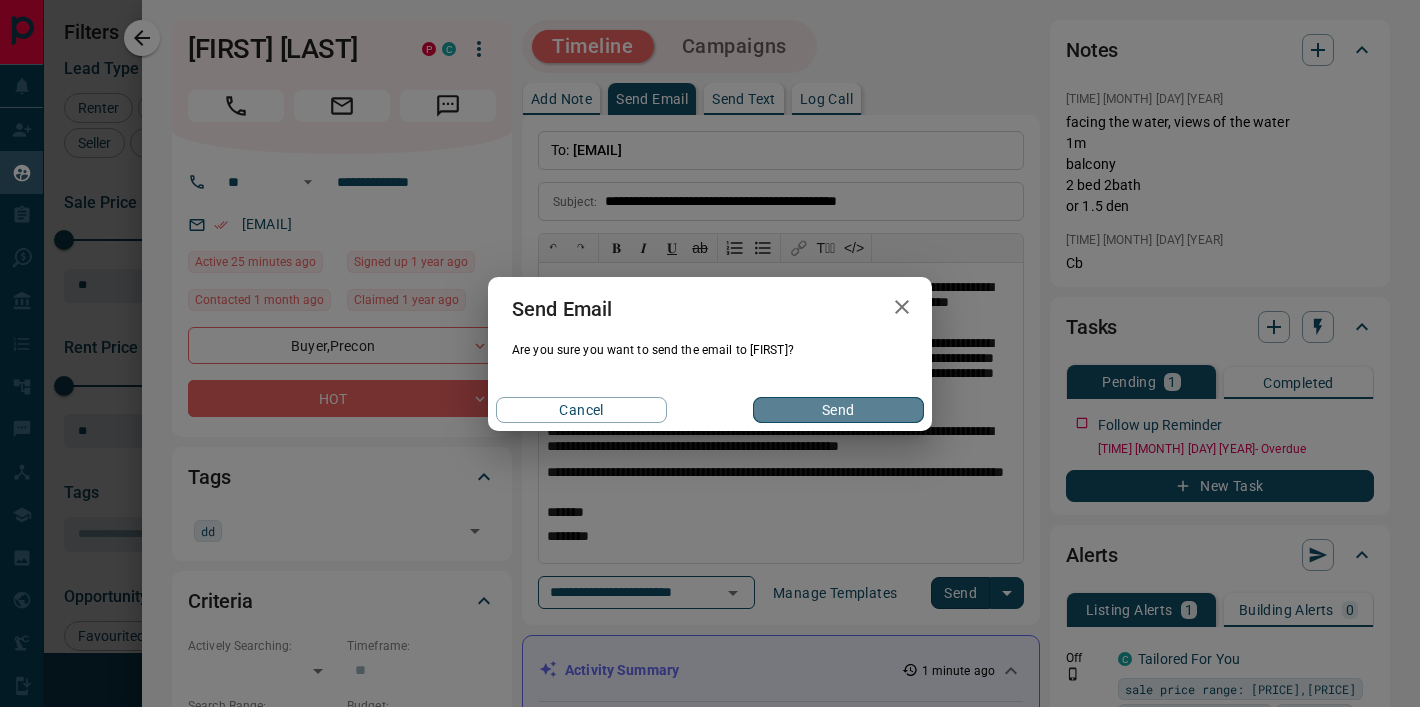 click on "Send" at bounding box center (838, 410) 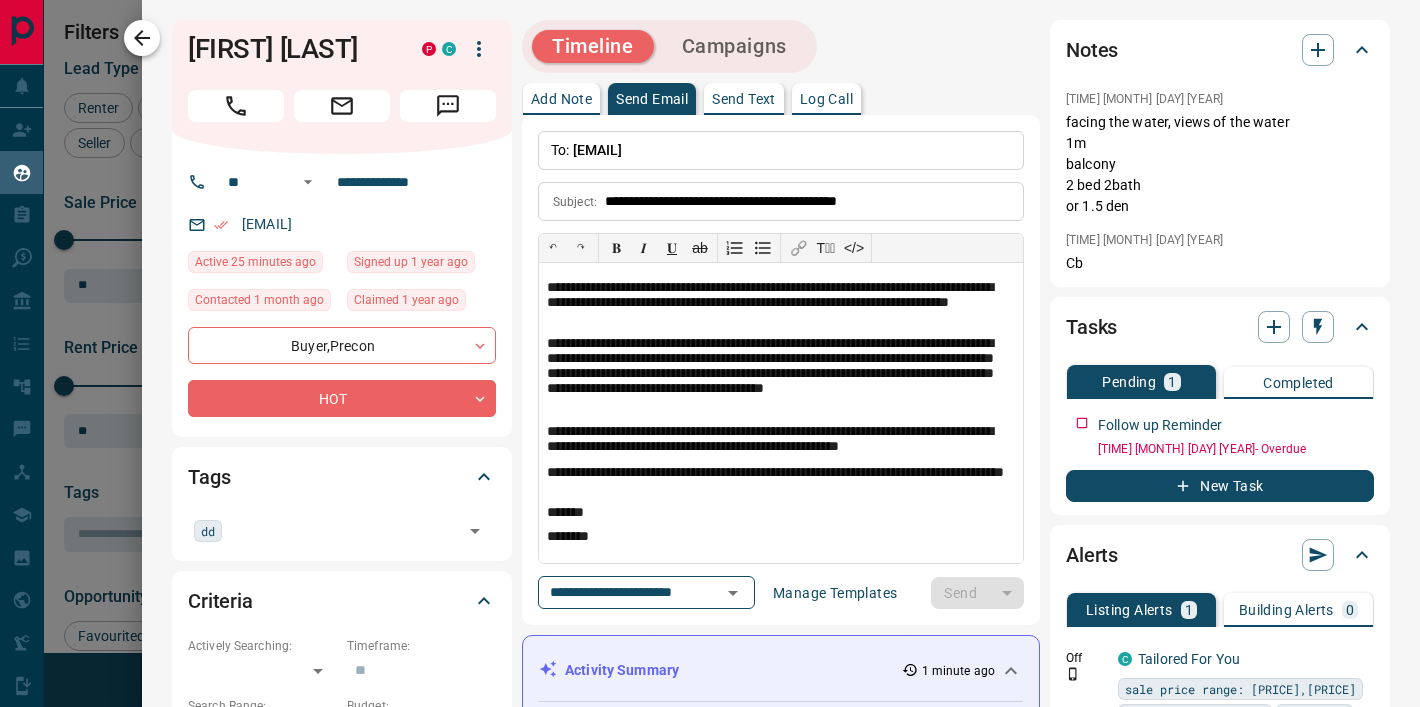 type 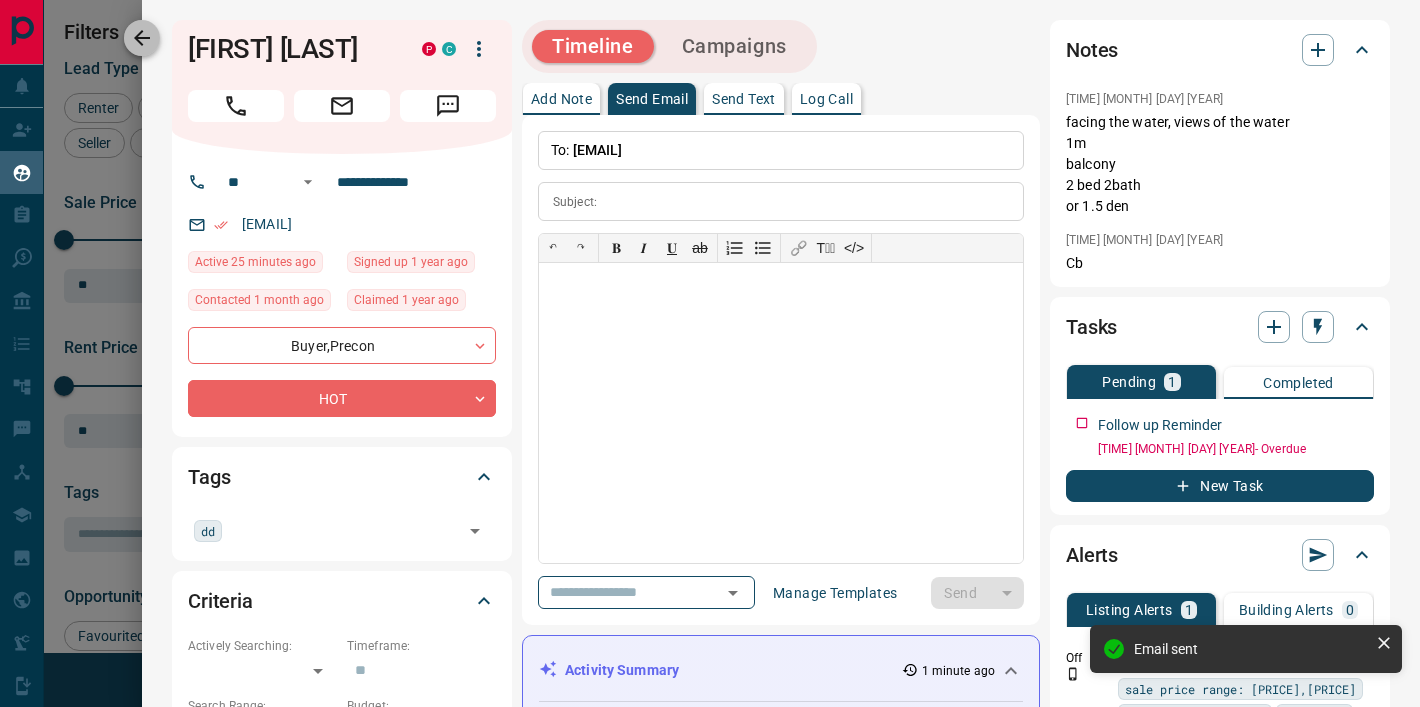 click 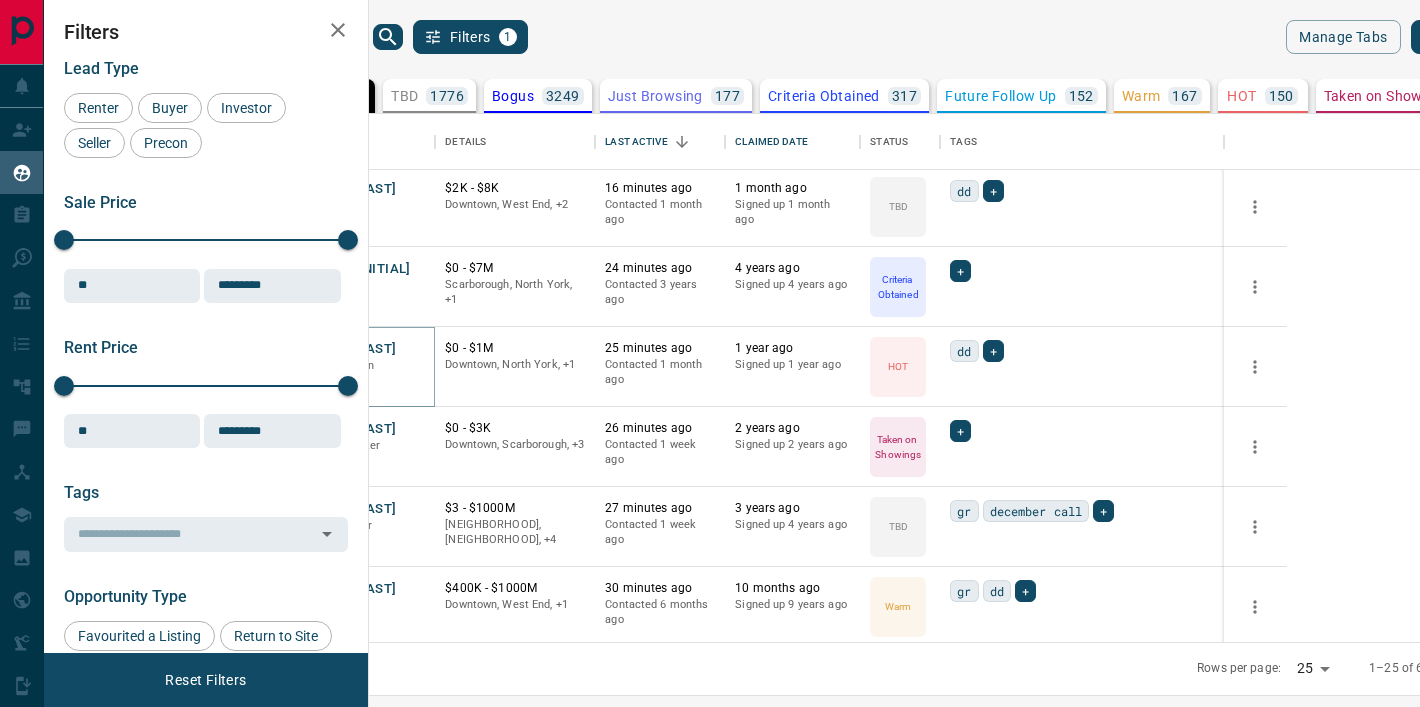 scroll, scrollTop: 475, scrollLeft: 0, axis: vertical 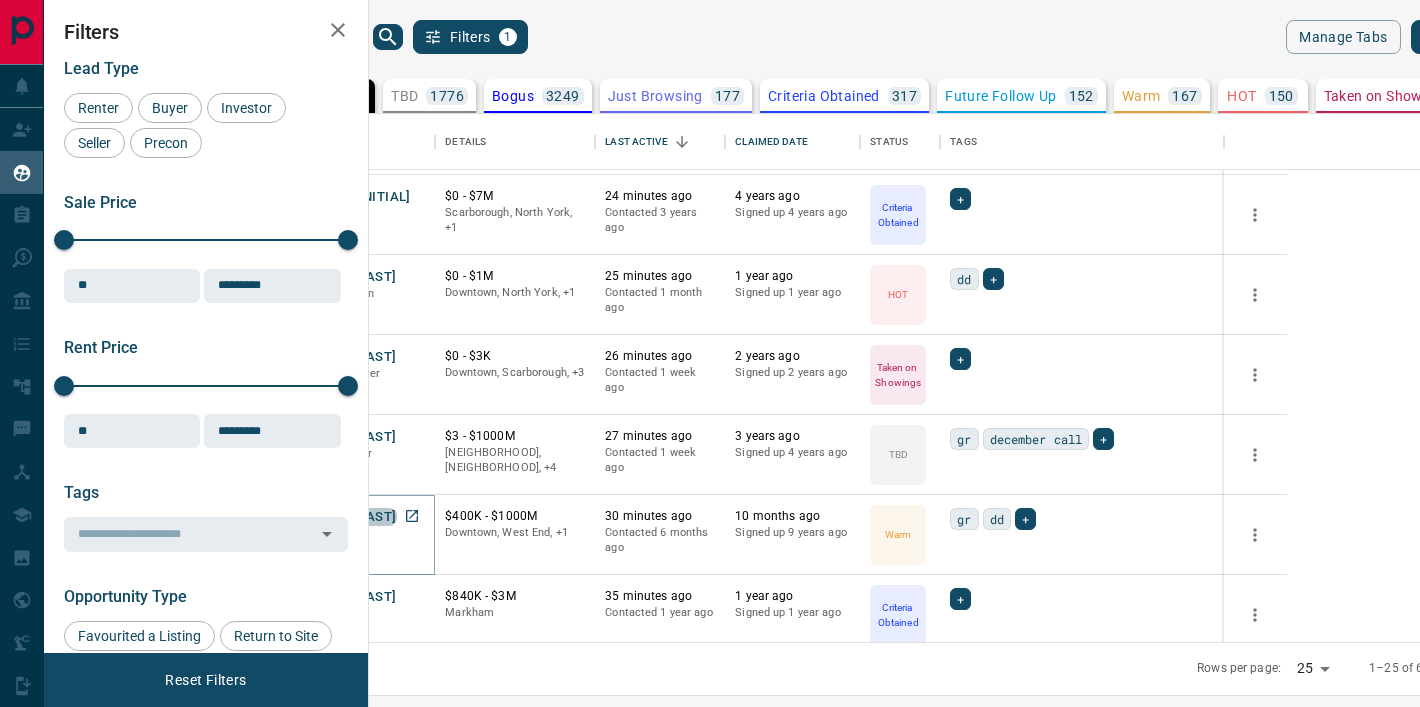click on "[FIRST] [LAST]" at bounding box center (350, 517) 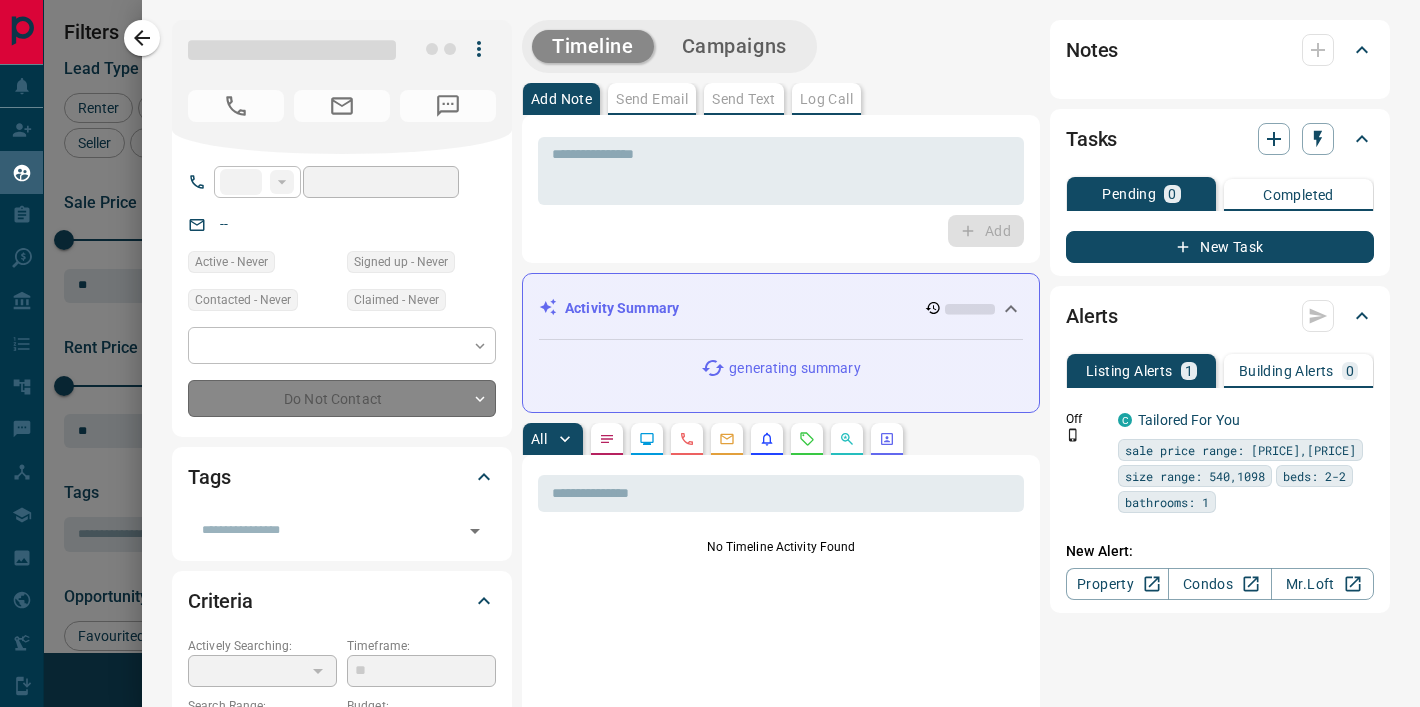 type on "**" 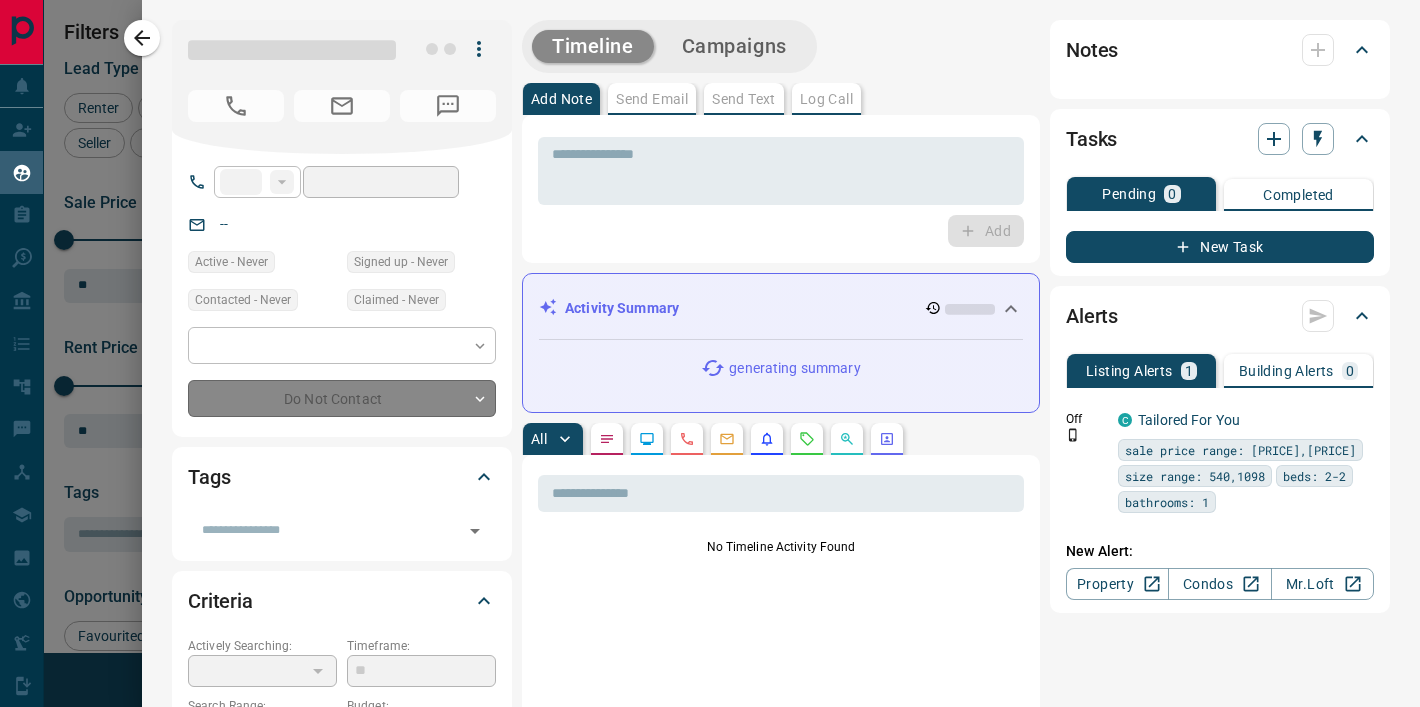 type on "**********" 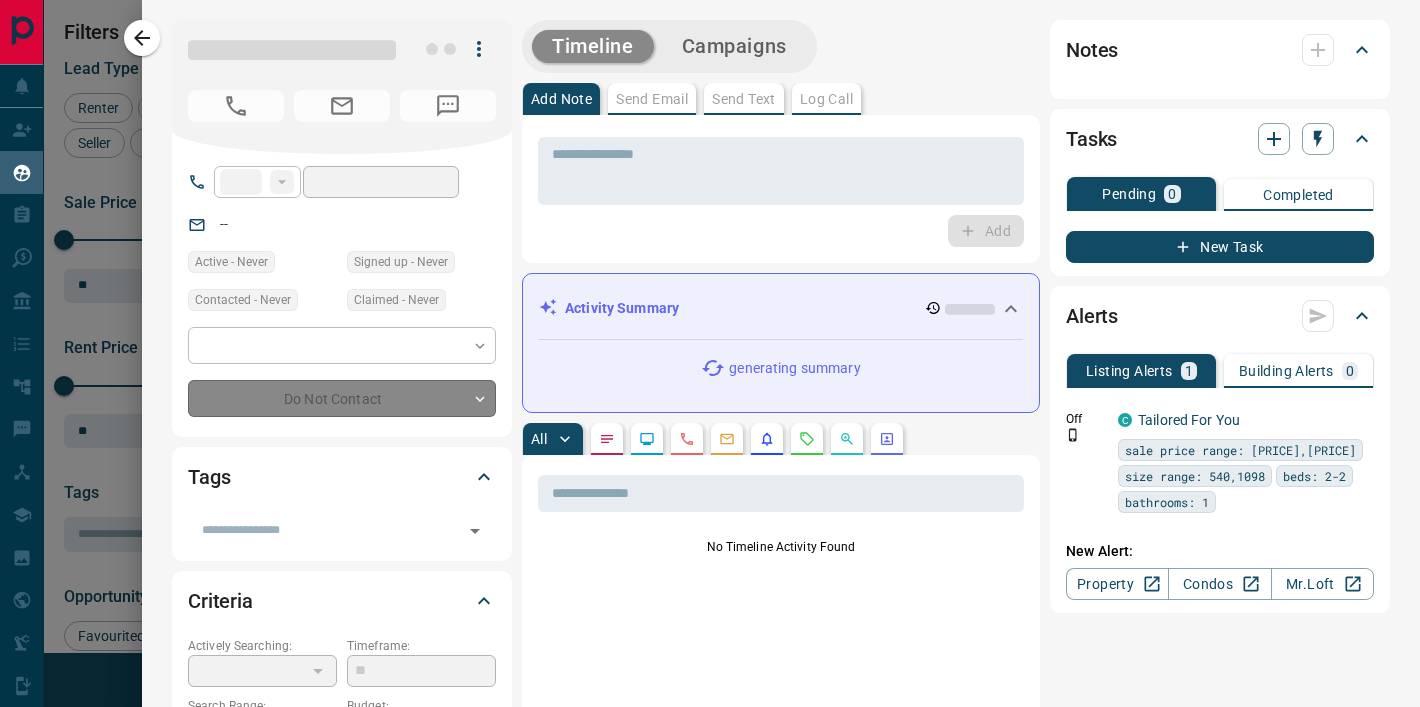 type on "*" 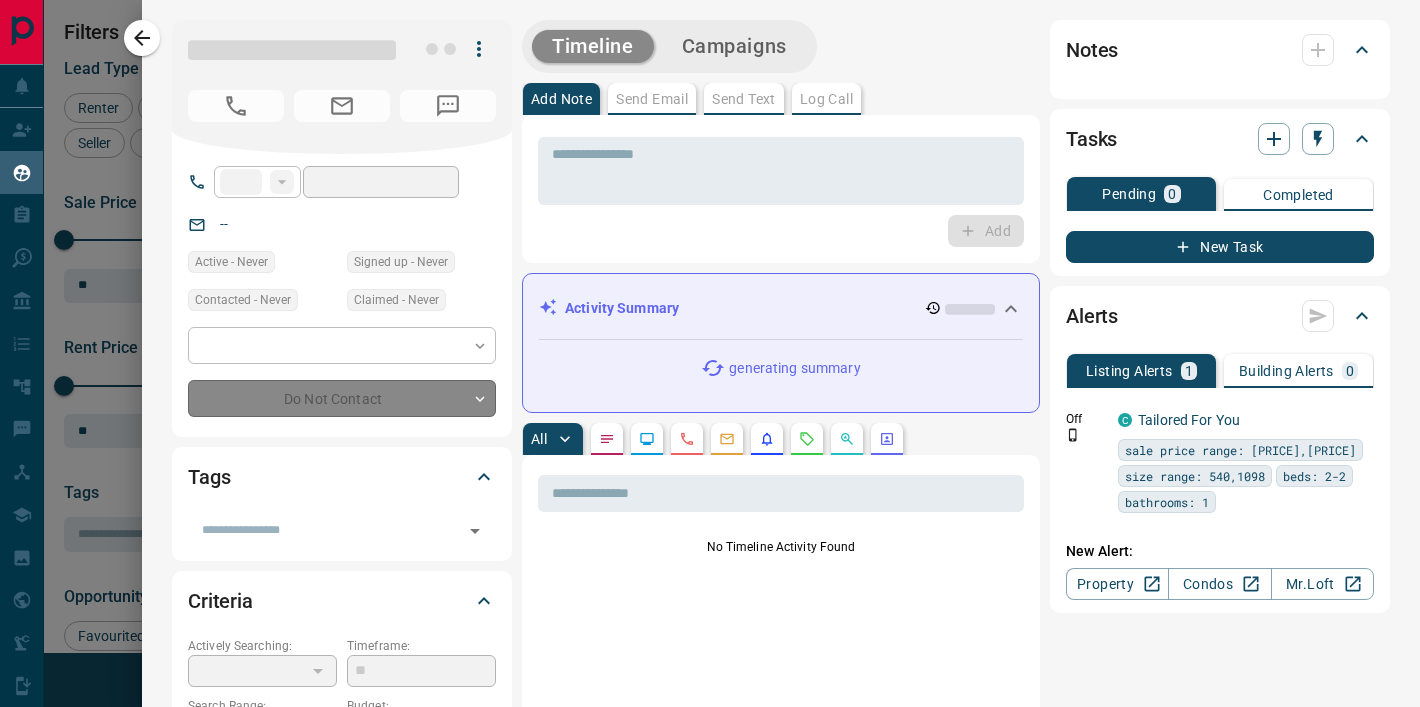 type on "*******" 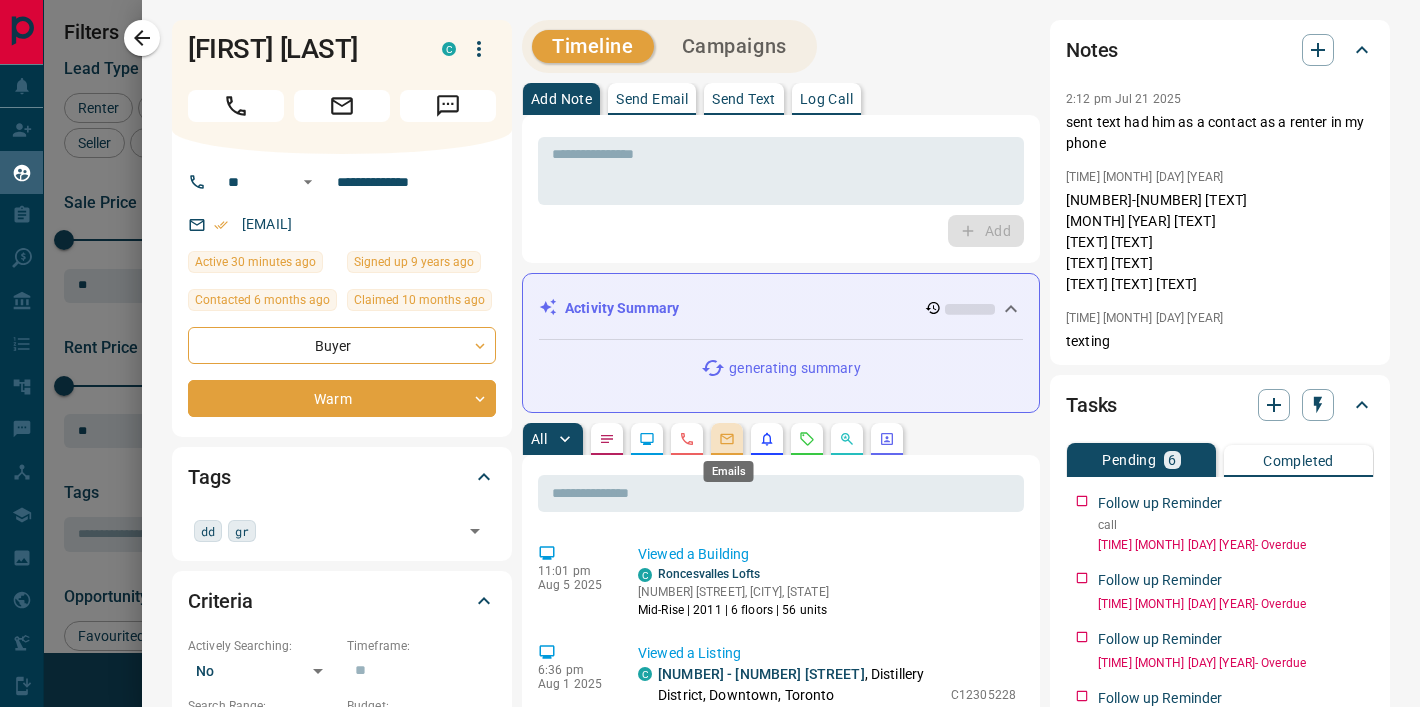 click 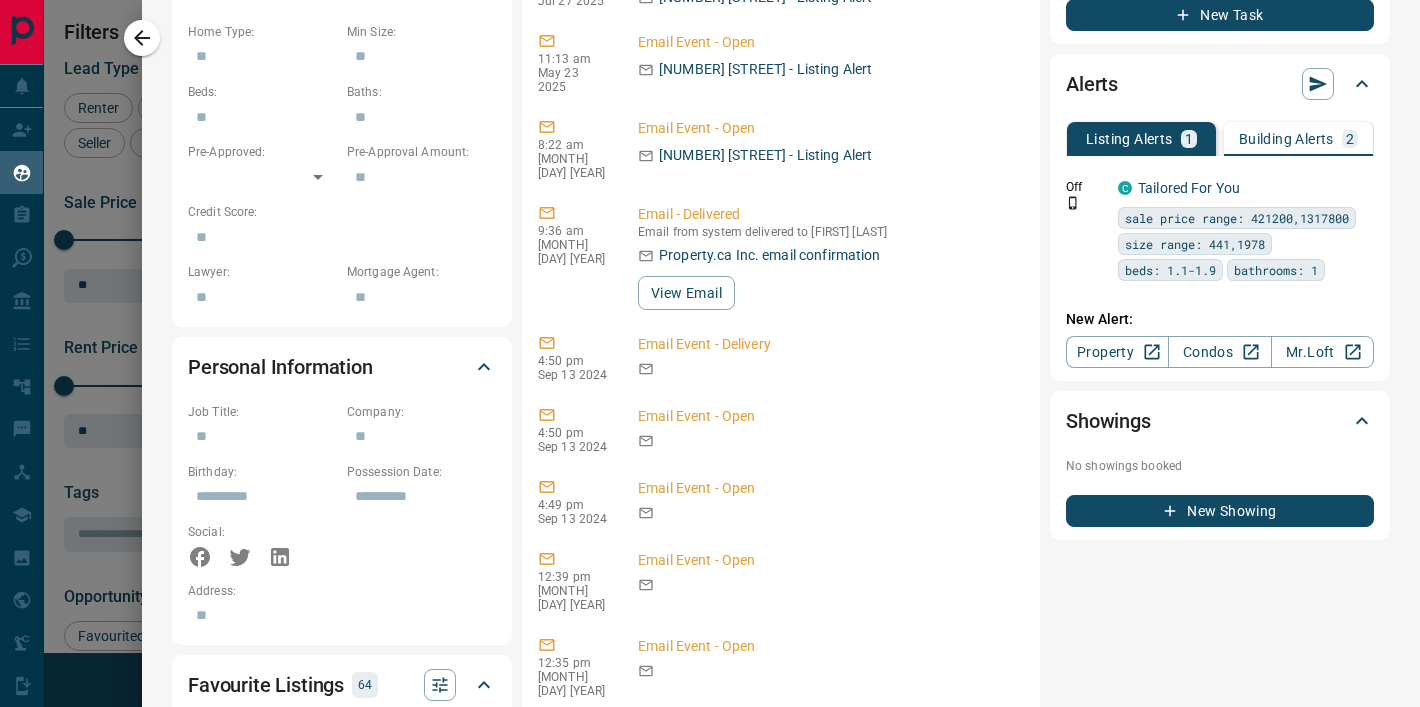 scroll, scrollTop: 1179, scrollLeft: 0, axis: vertical 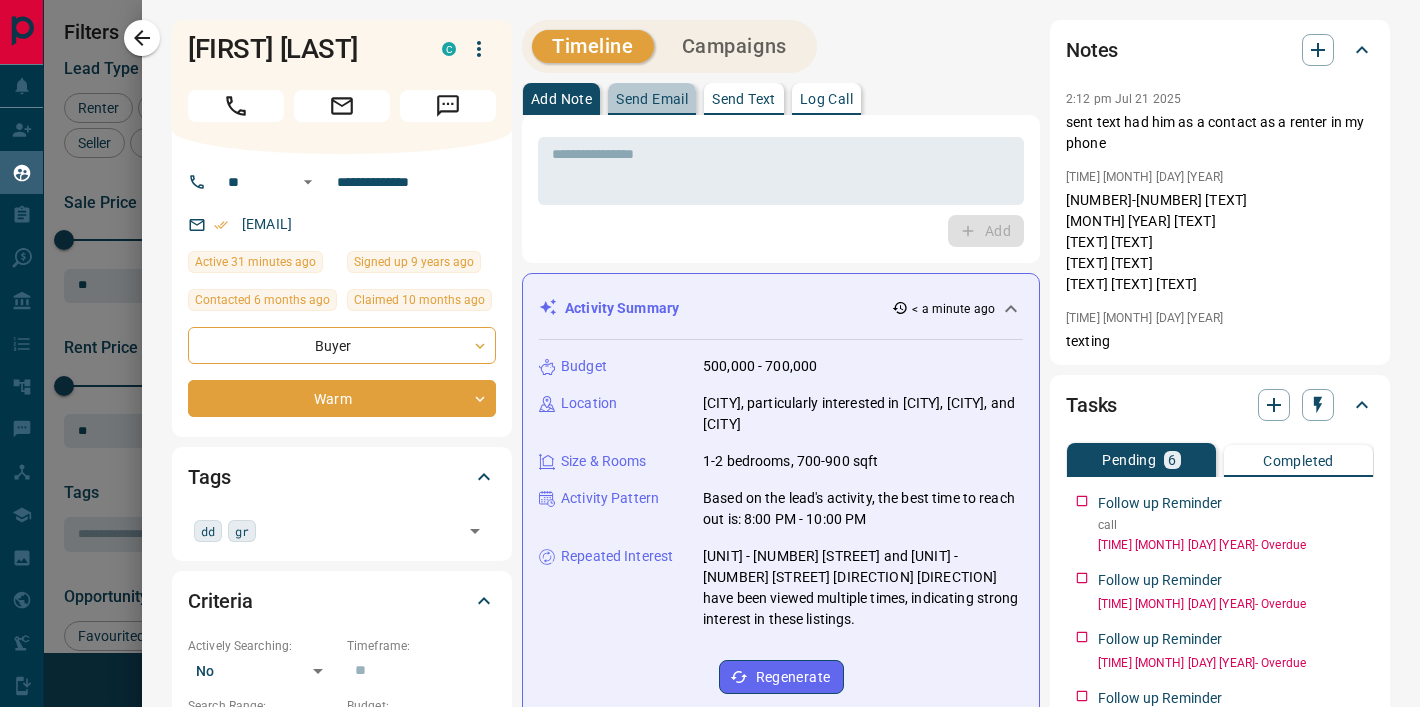 click on "Send Email" at bounding box center (652, 99) 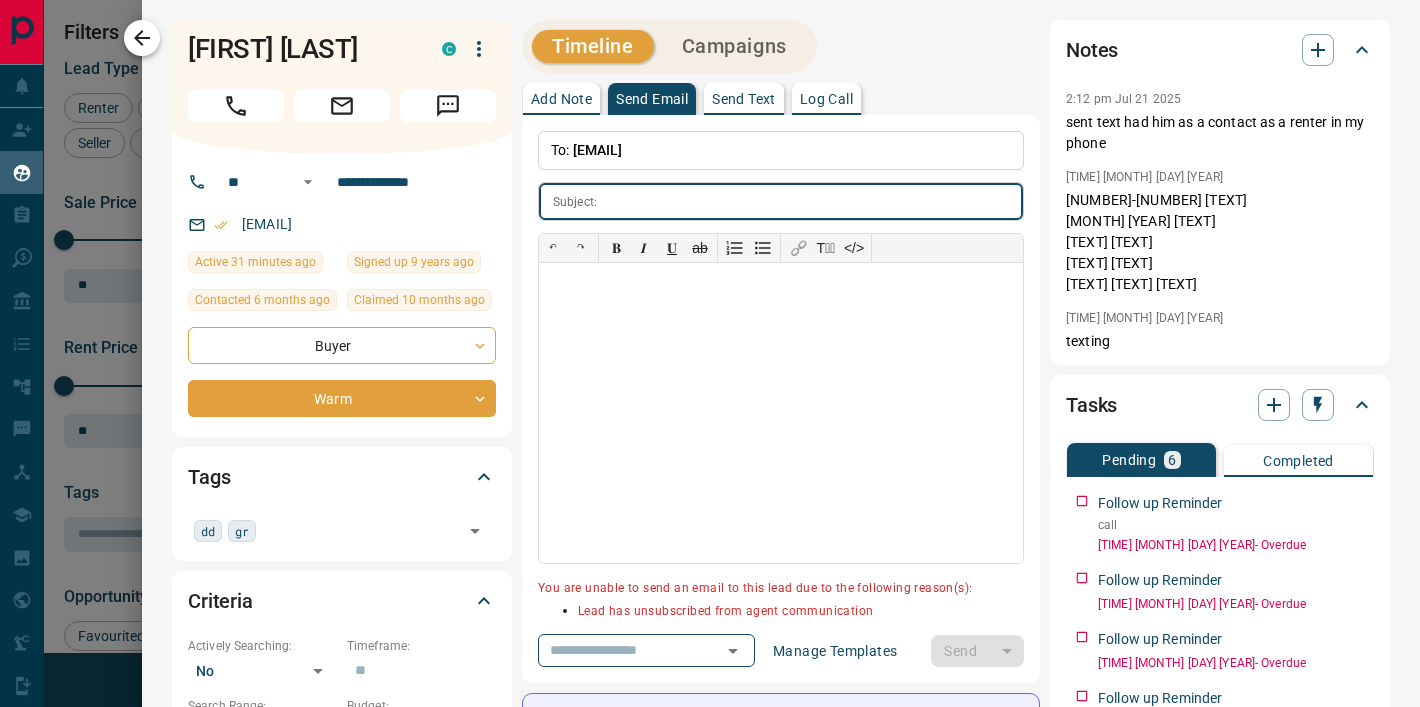 click 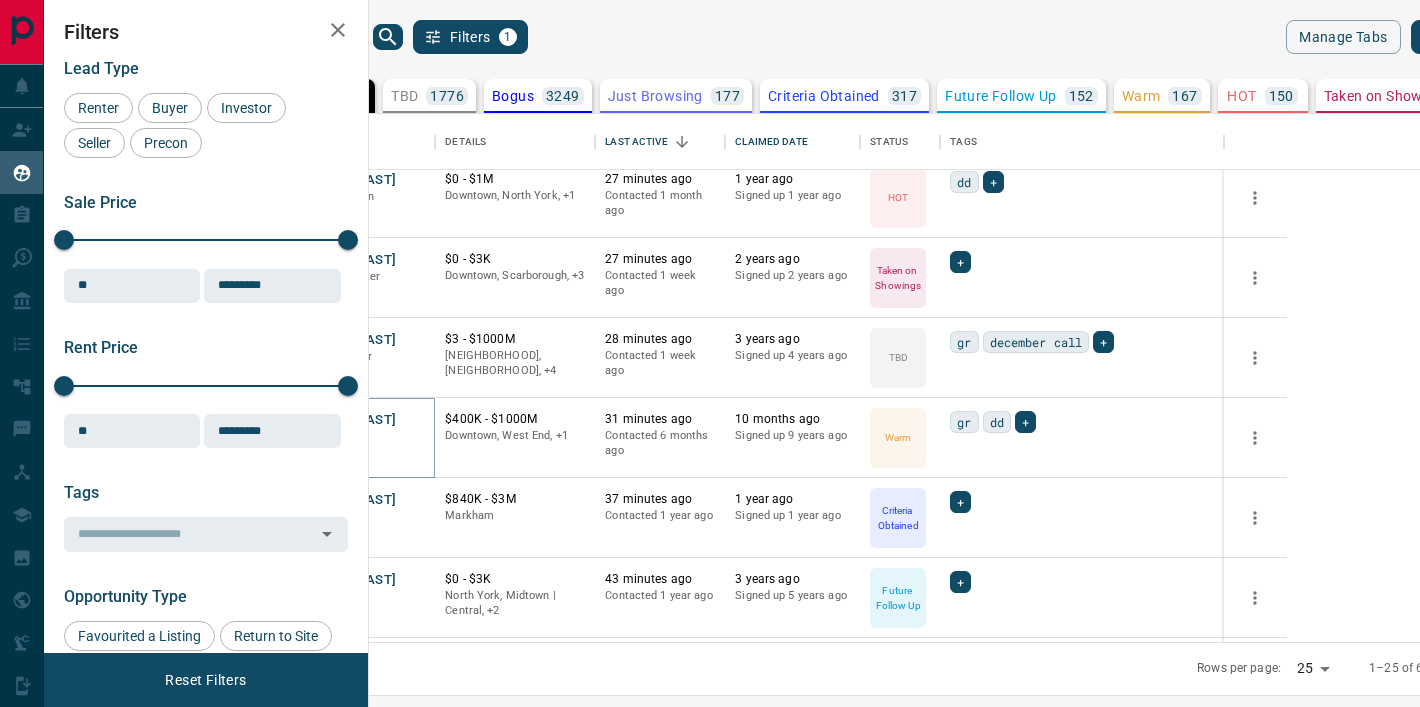scroll, scrollTop: 578, scrollLeft: 0, axis: vertical 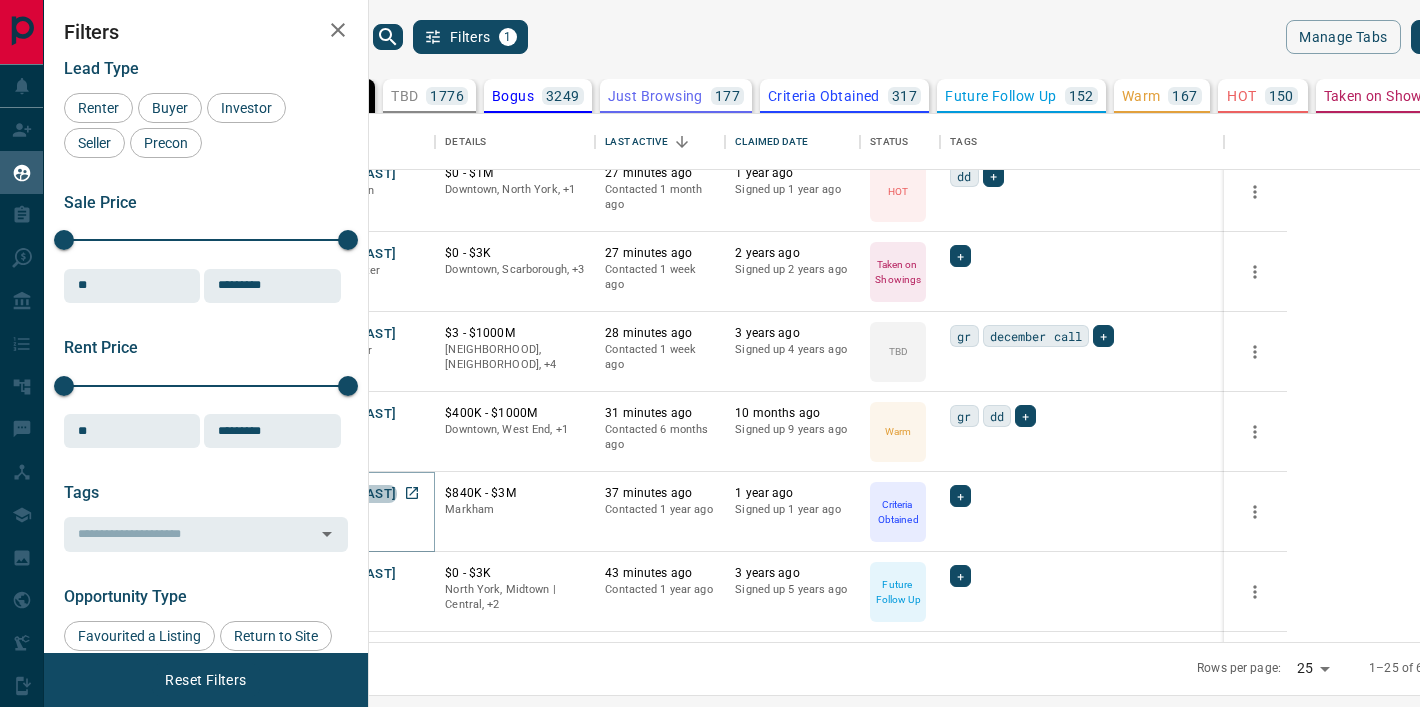 click on "[FIRST] [LAST]" at bounding box center (350, 494) 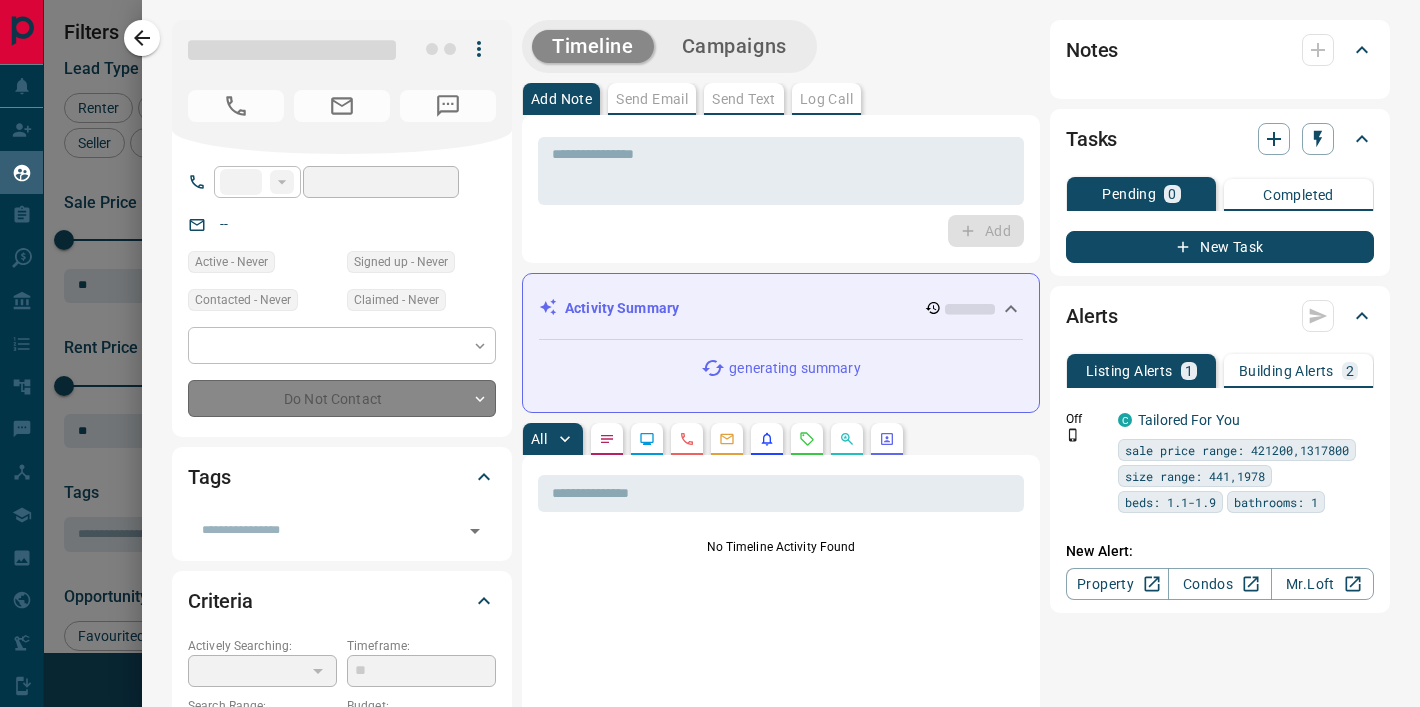 type on "**" 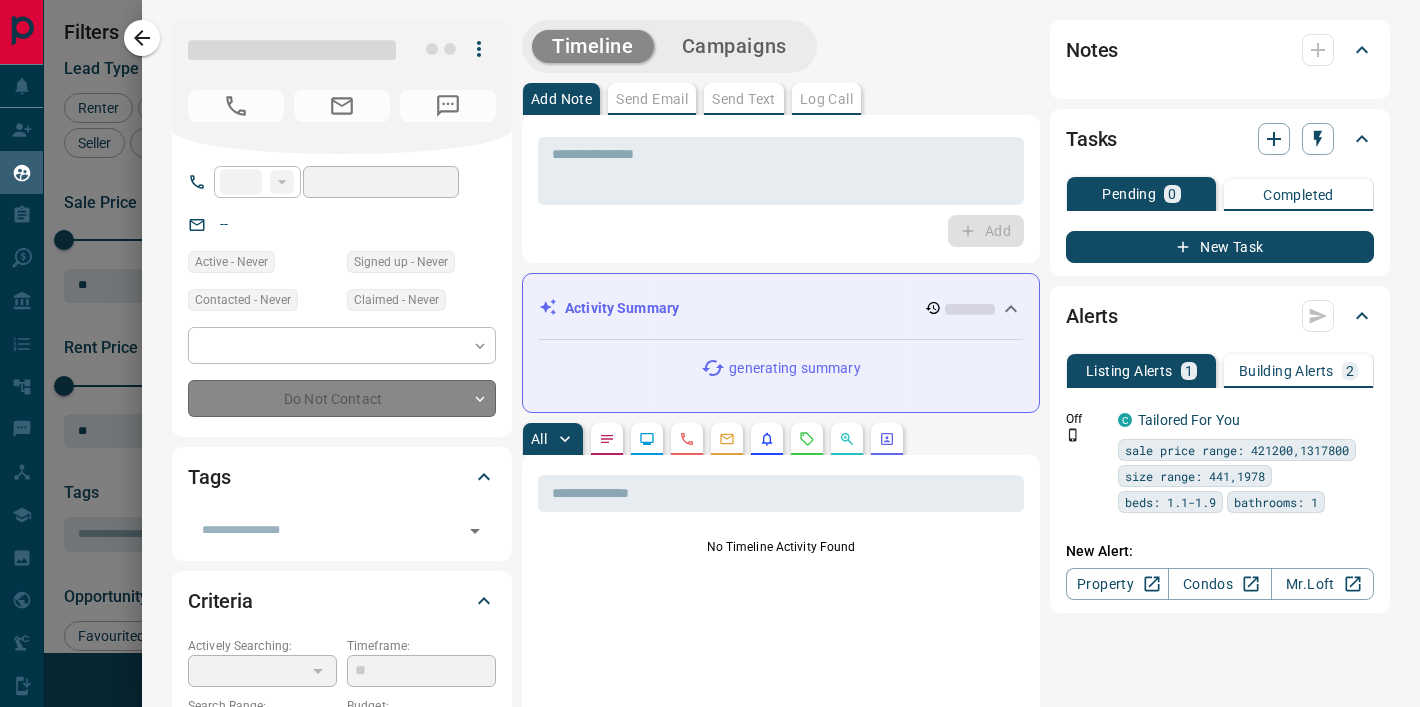 type on "**********" 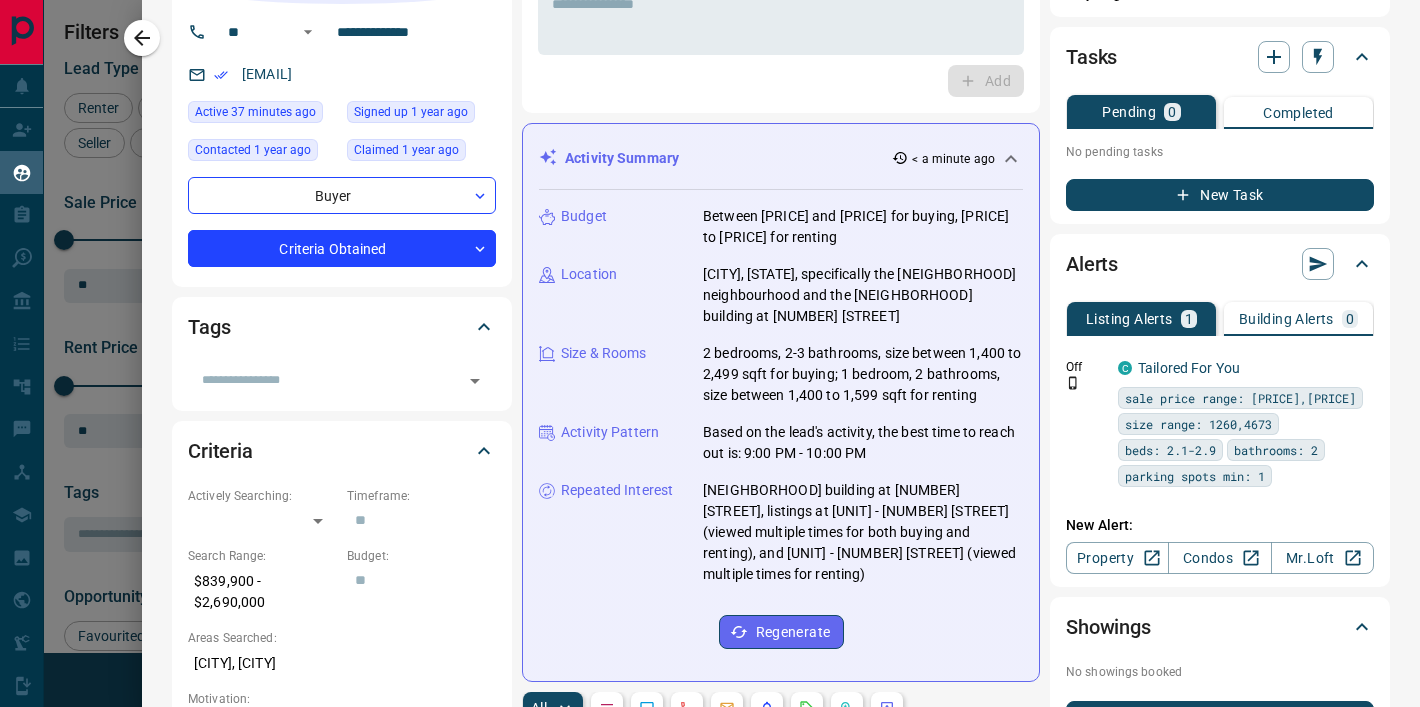 scroll, scrollTop: 0, scrollLeft: 0, axis: both 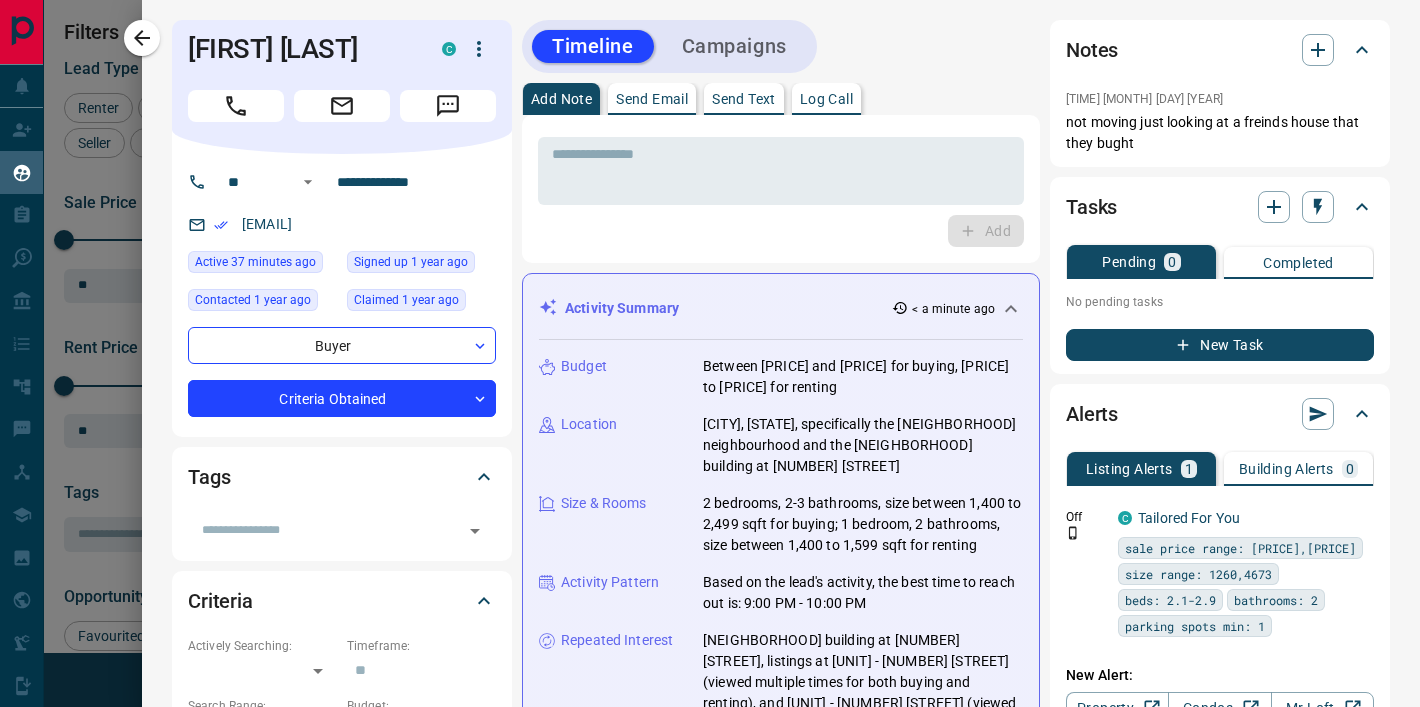 click on "Send Email" at bounding box center [652, 99] 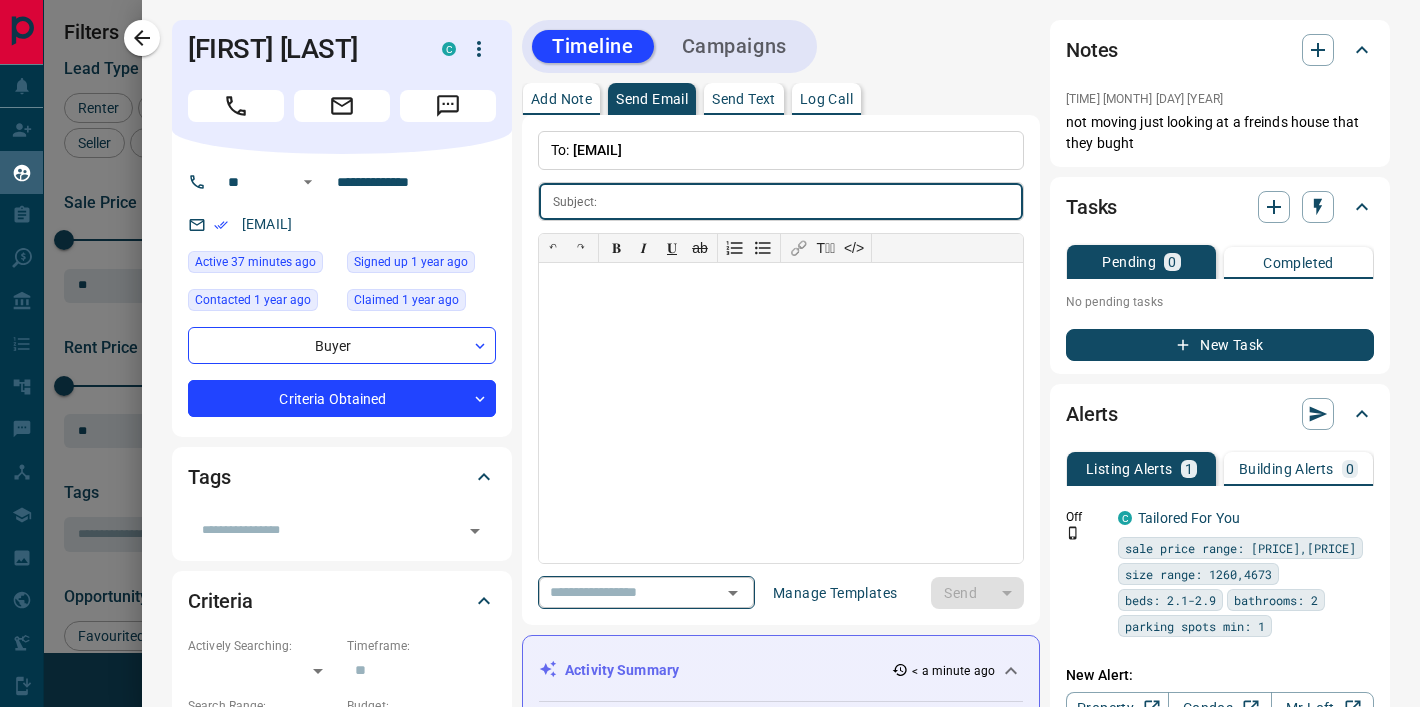 click at bounding box center (618, 592) 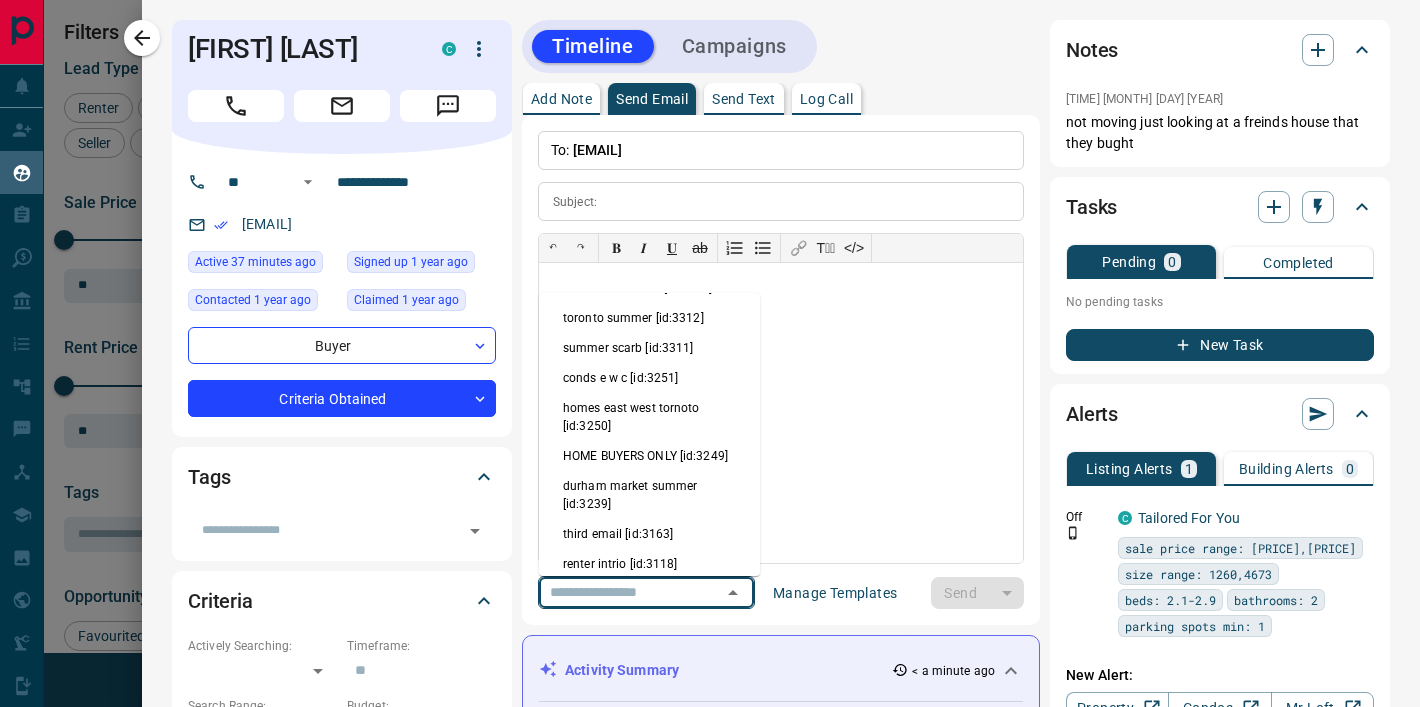 scroll, scrollTop: 57, scrollLeft: 0, axis: vertical 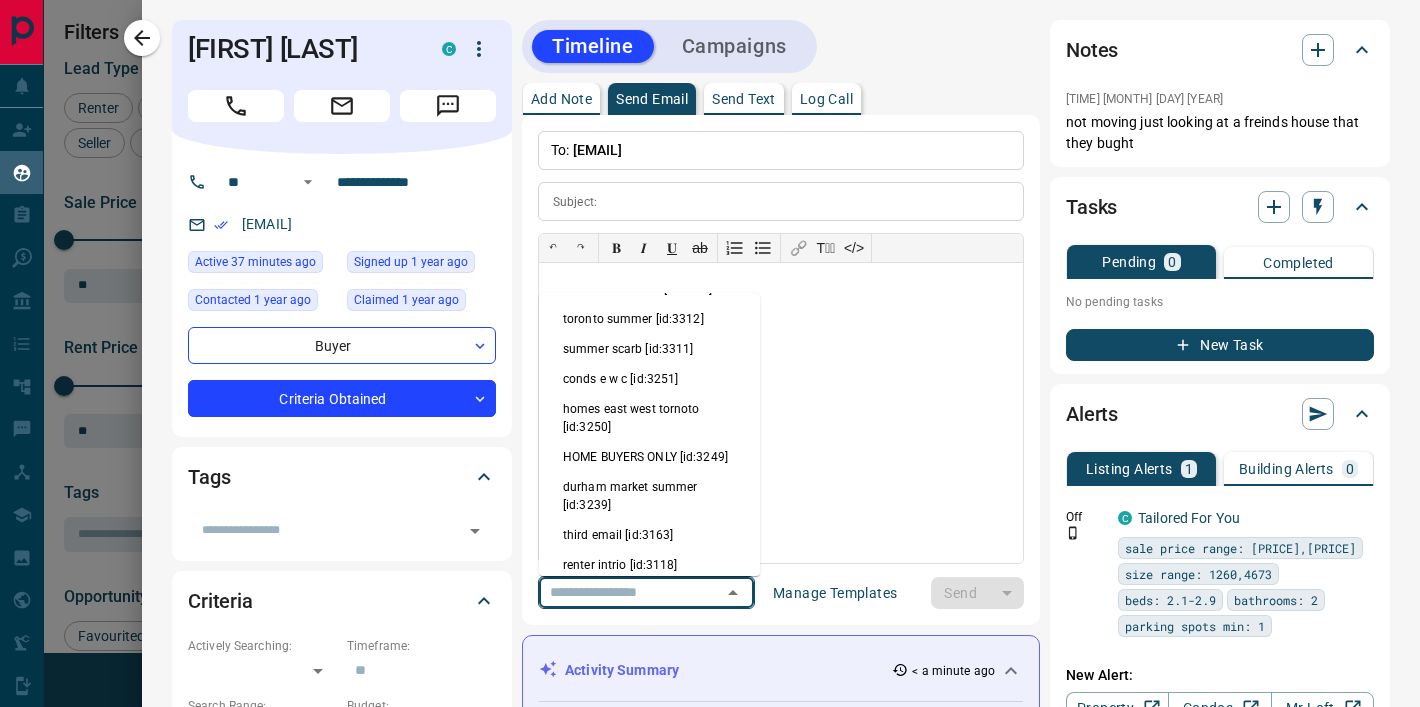 click on "third email [id:3163]" at bounding box center [649, 535] 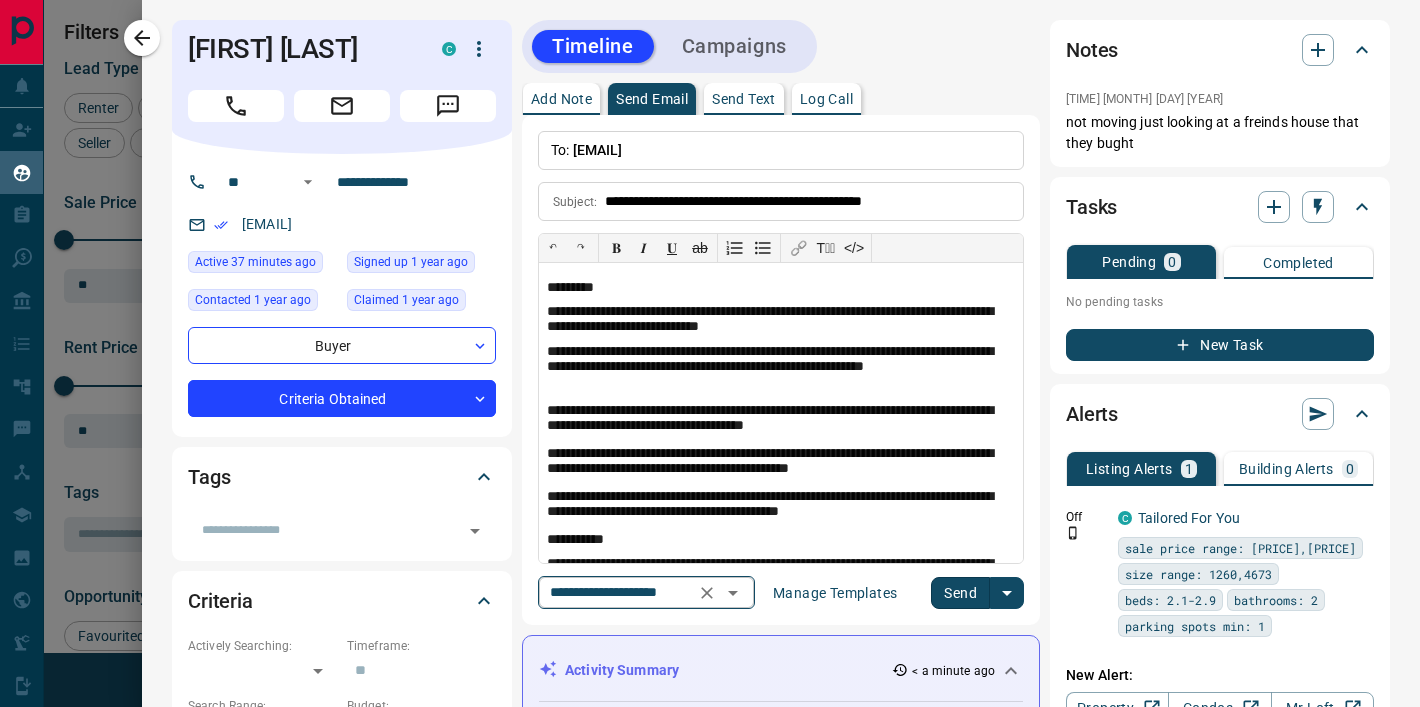 click on "**********" at bounding box center (618, 592) 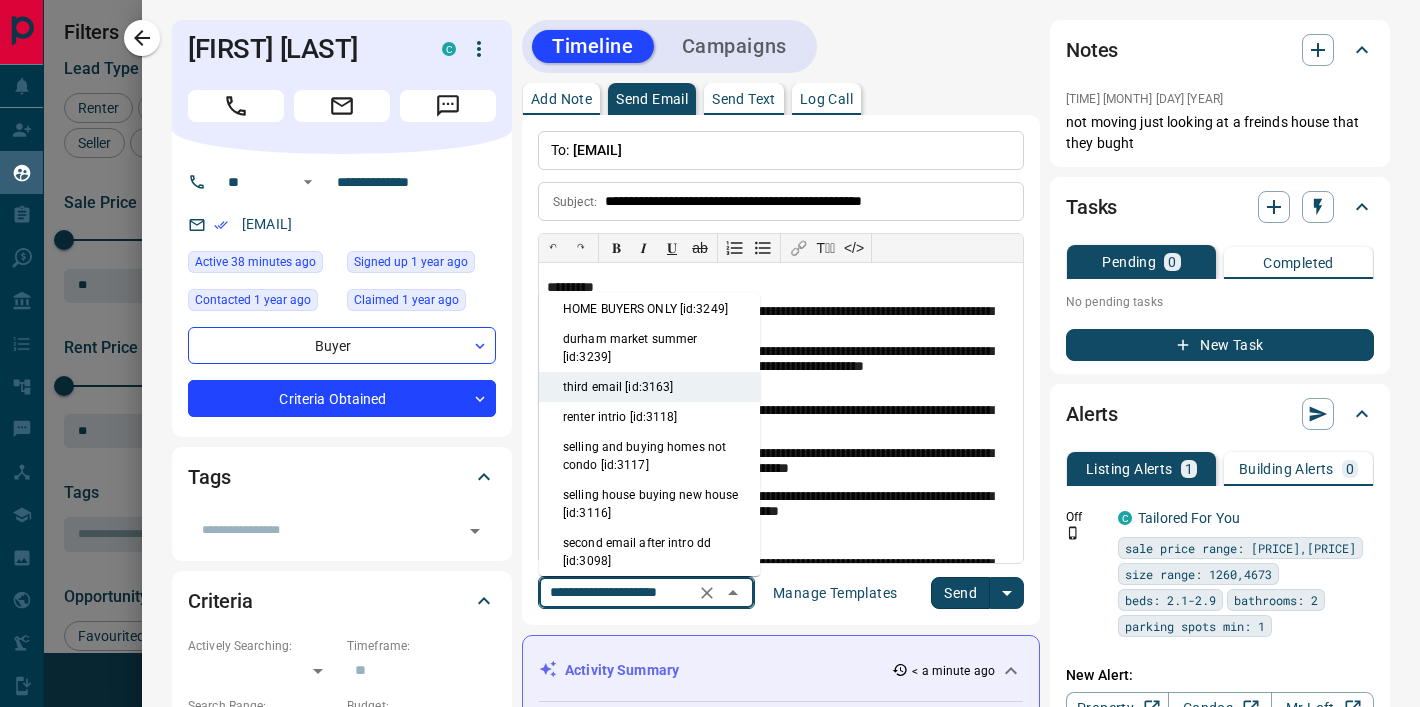 scroll, scrollTop: 211, scrollLeft: 0, axis: vertical 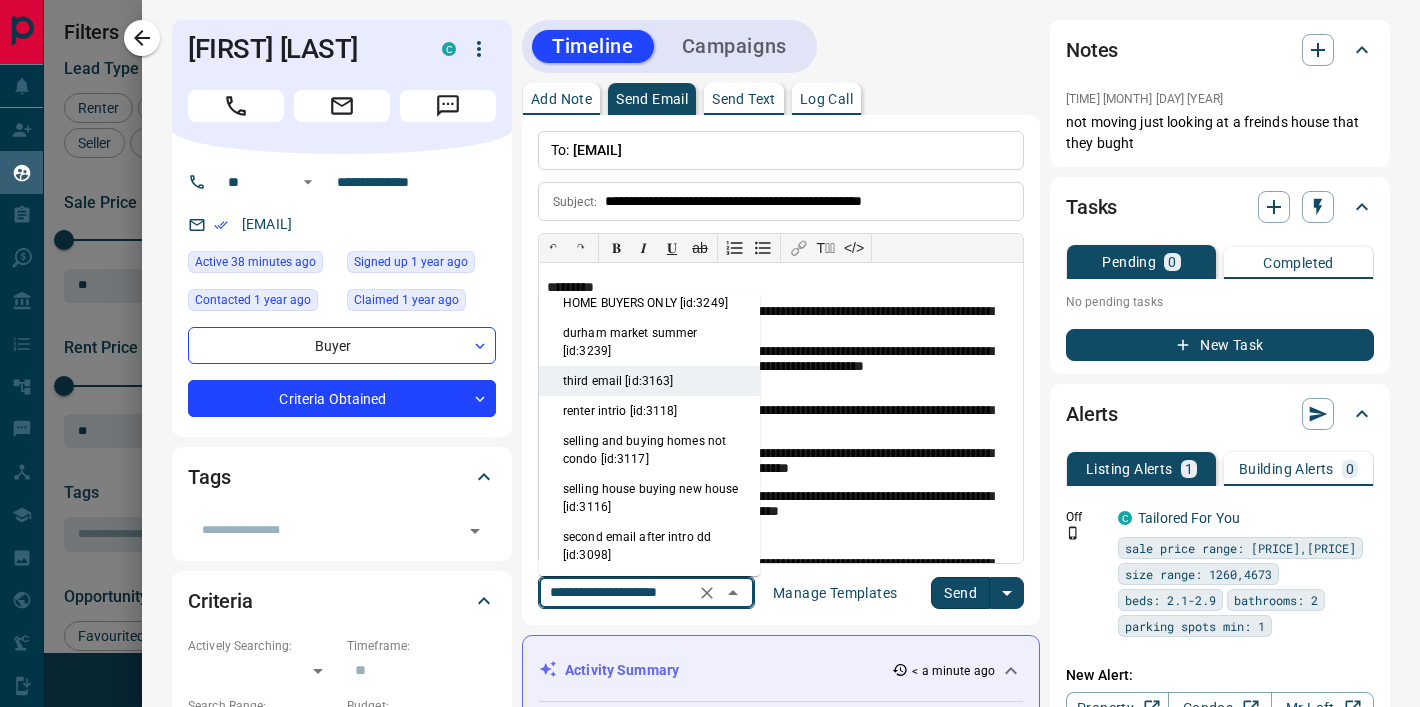 click on "second email after intro dd [id:3098]" at bounding box center (649, 546) 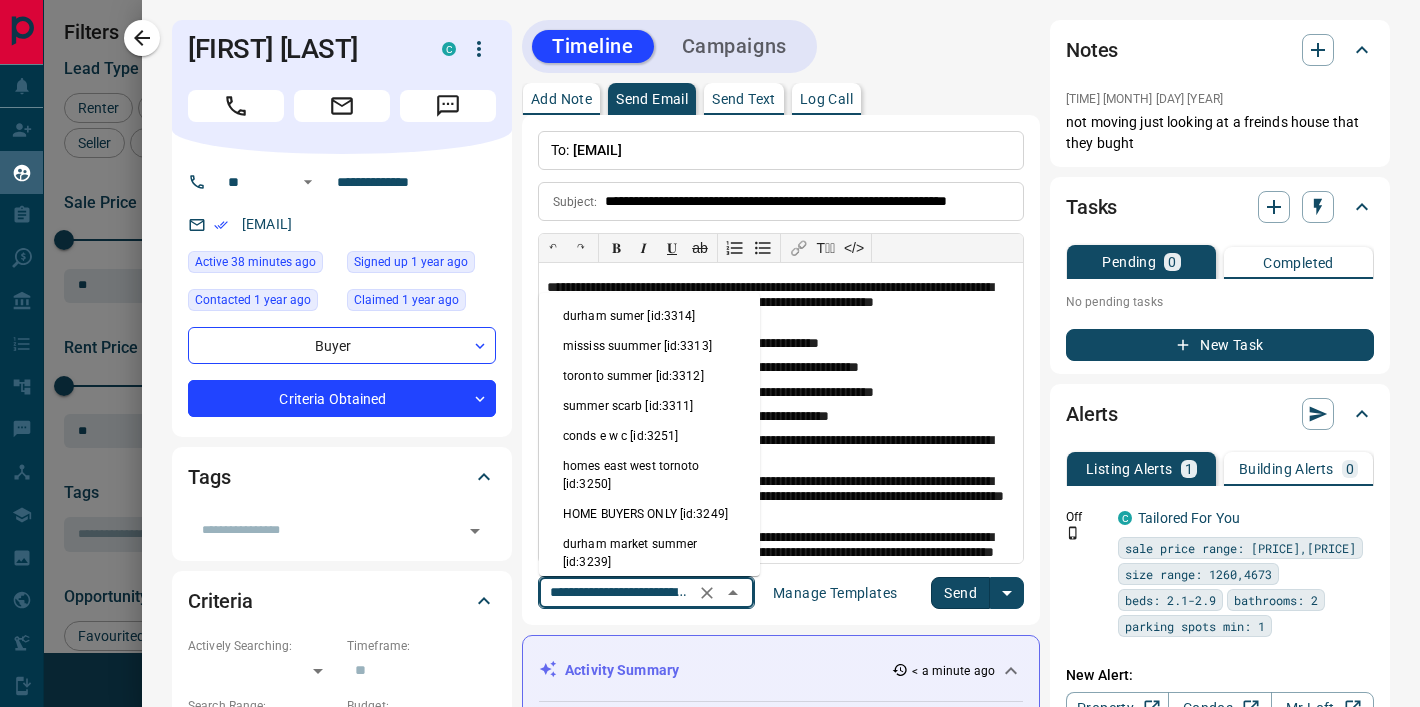 click on "**********" at bounding box center (618, 592) 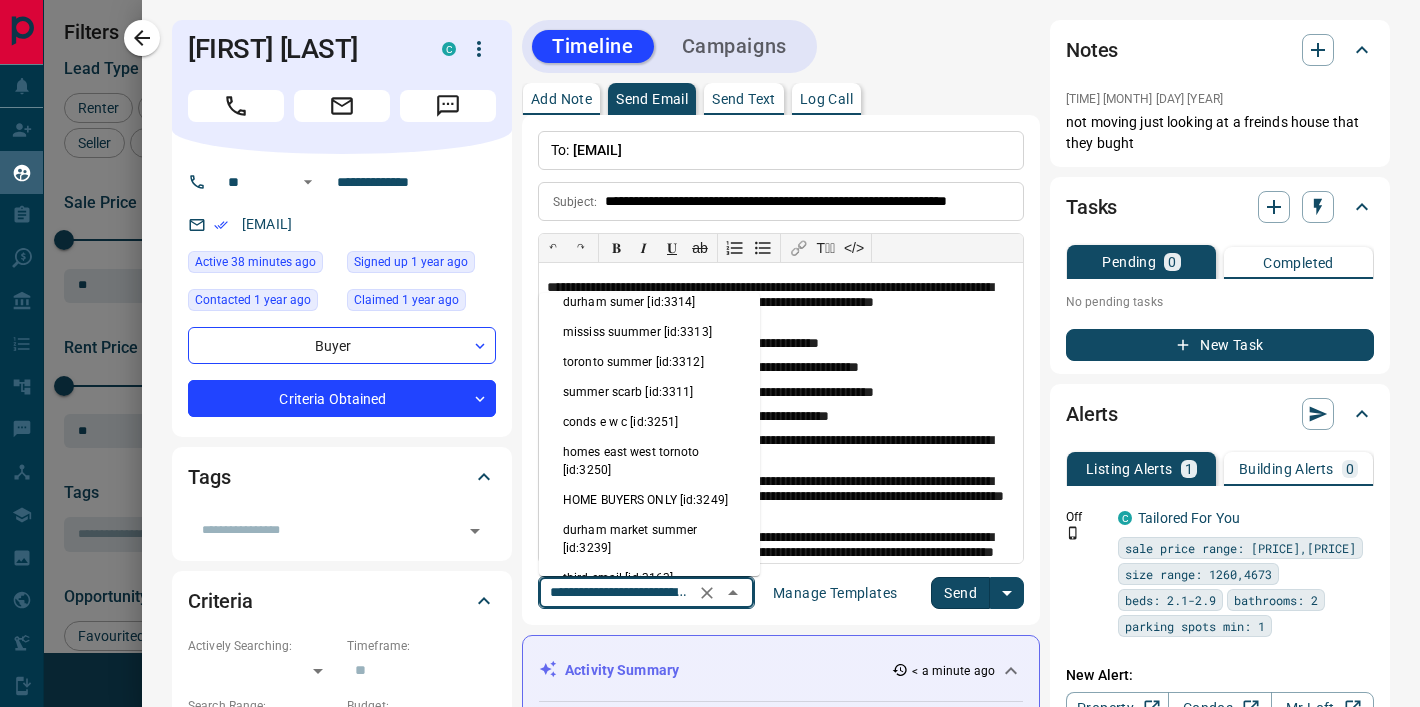 scroll, scrollTop: 0, scrollLeft: 0, axis: both 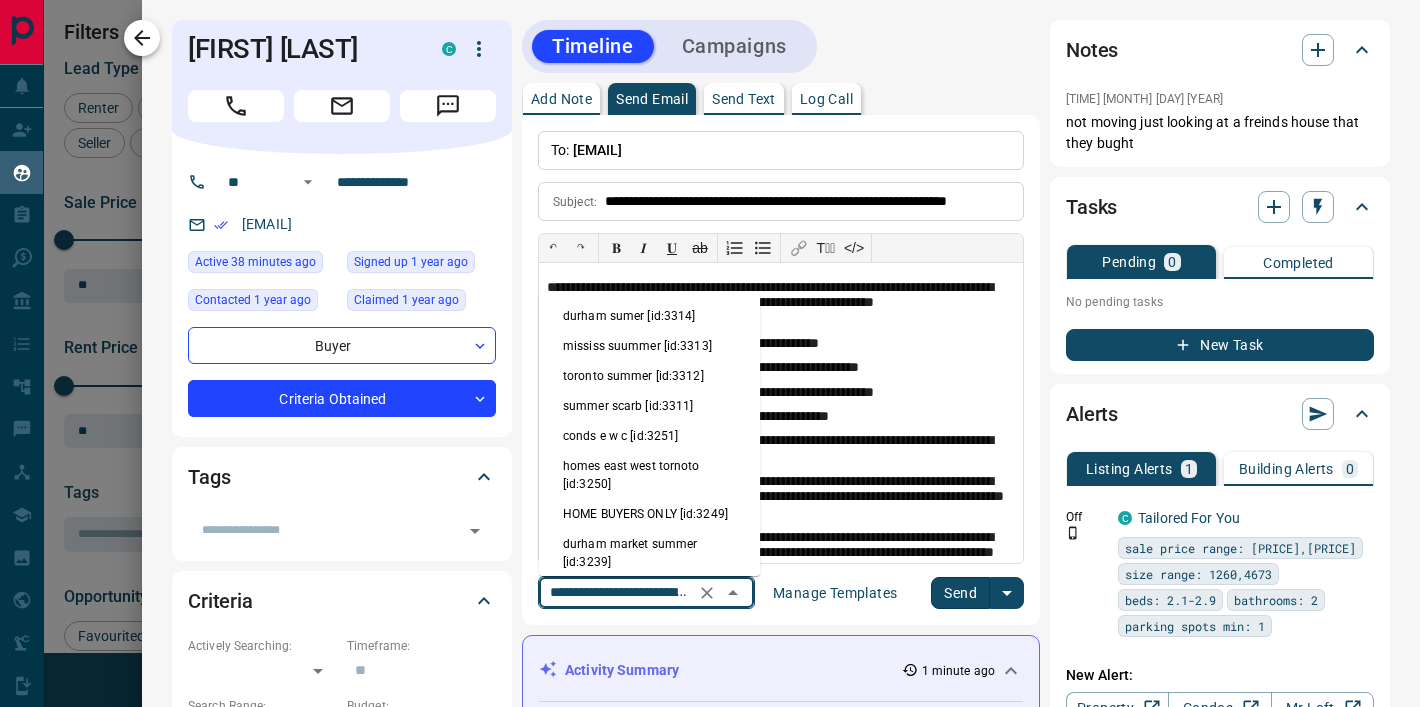 click 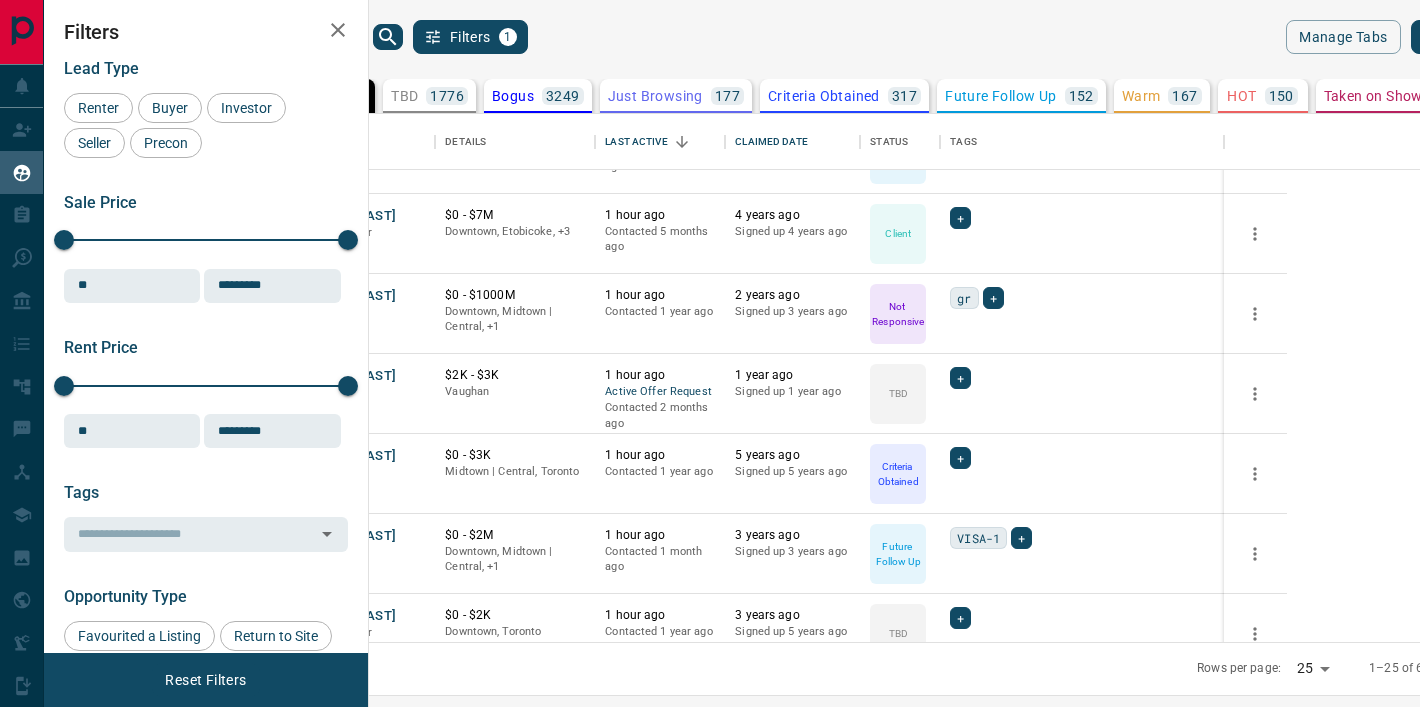 scroll, scrollTop: 0, scrollLeft: 0, axis: both 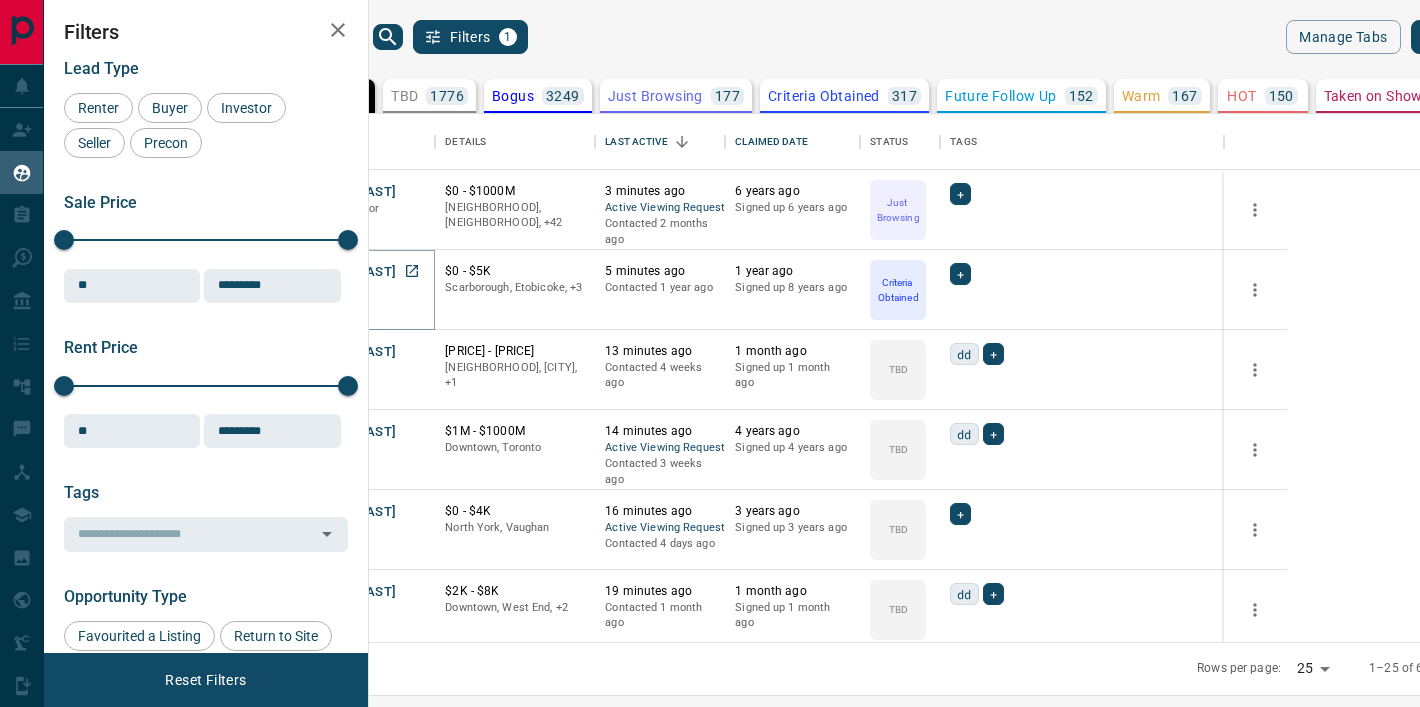 click on "[FIRST] [LAST]" at bounding box center [350, 272] 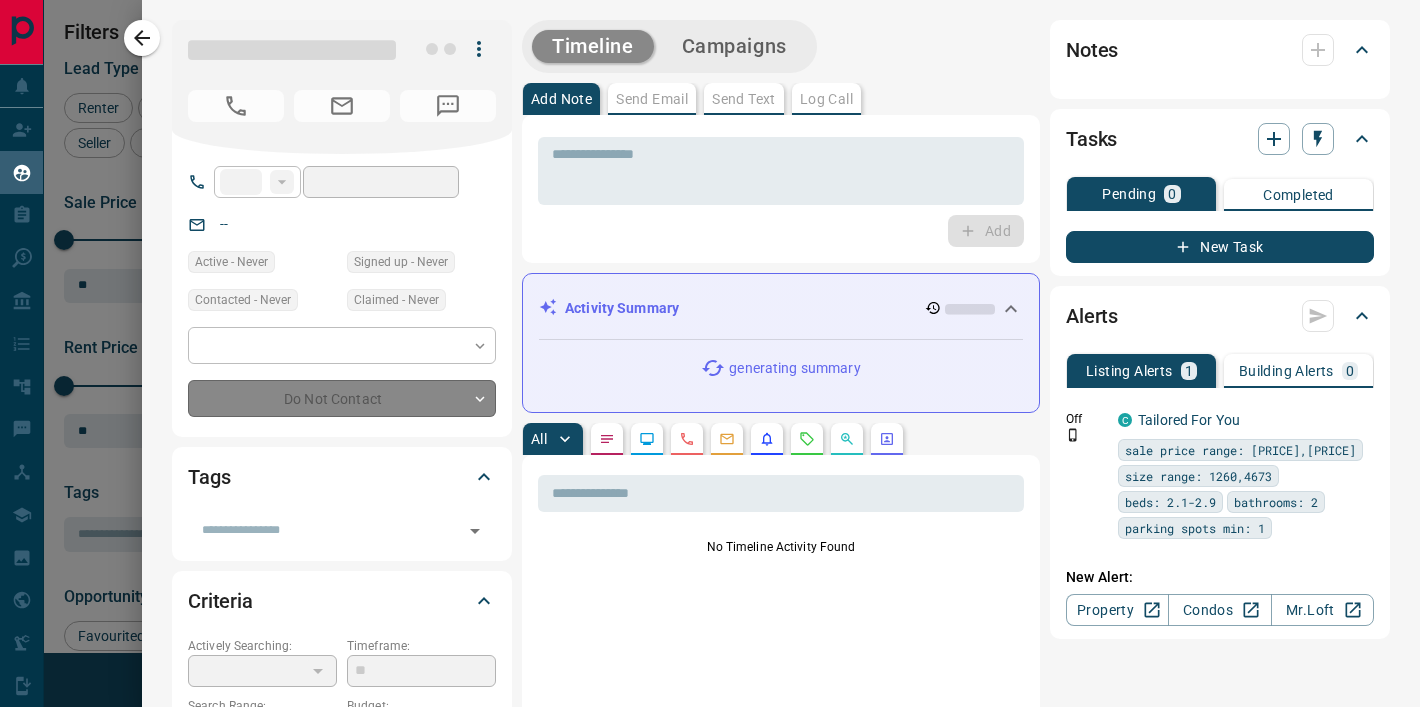 type on "**" 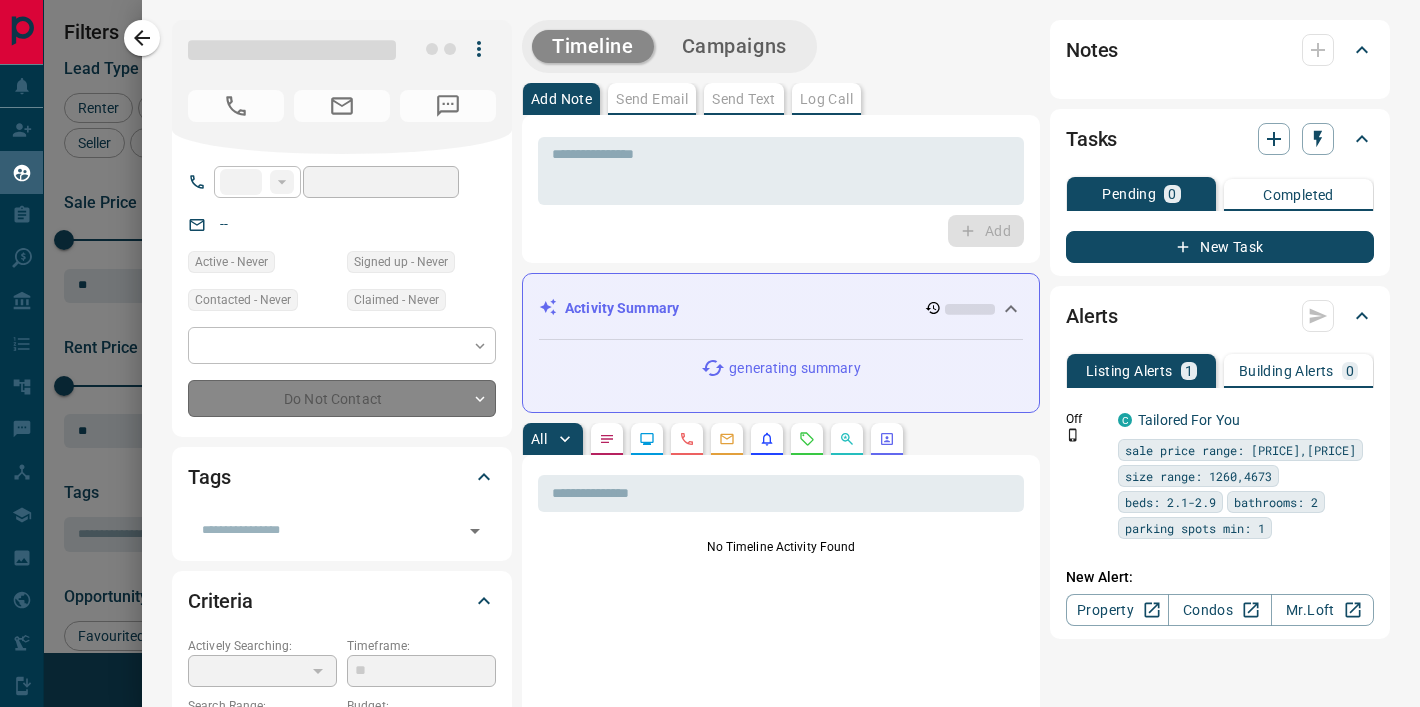 type on "**********" 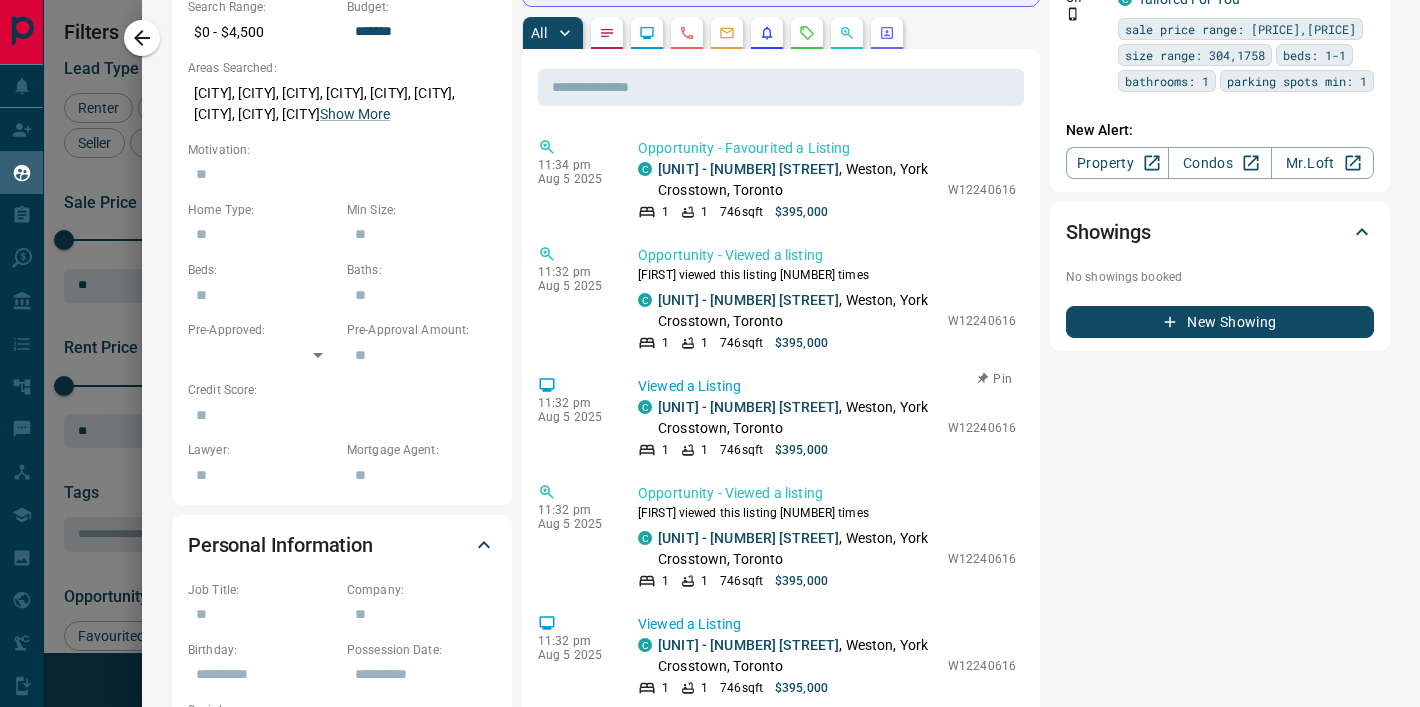 scroll, scrollTop: 989, scrollLeft: 0, axis: vertical 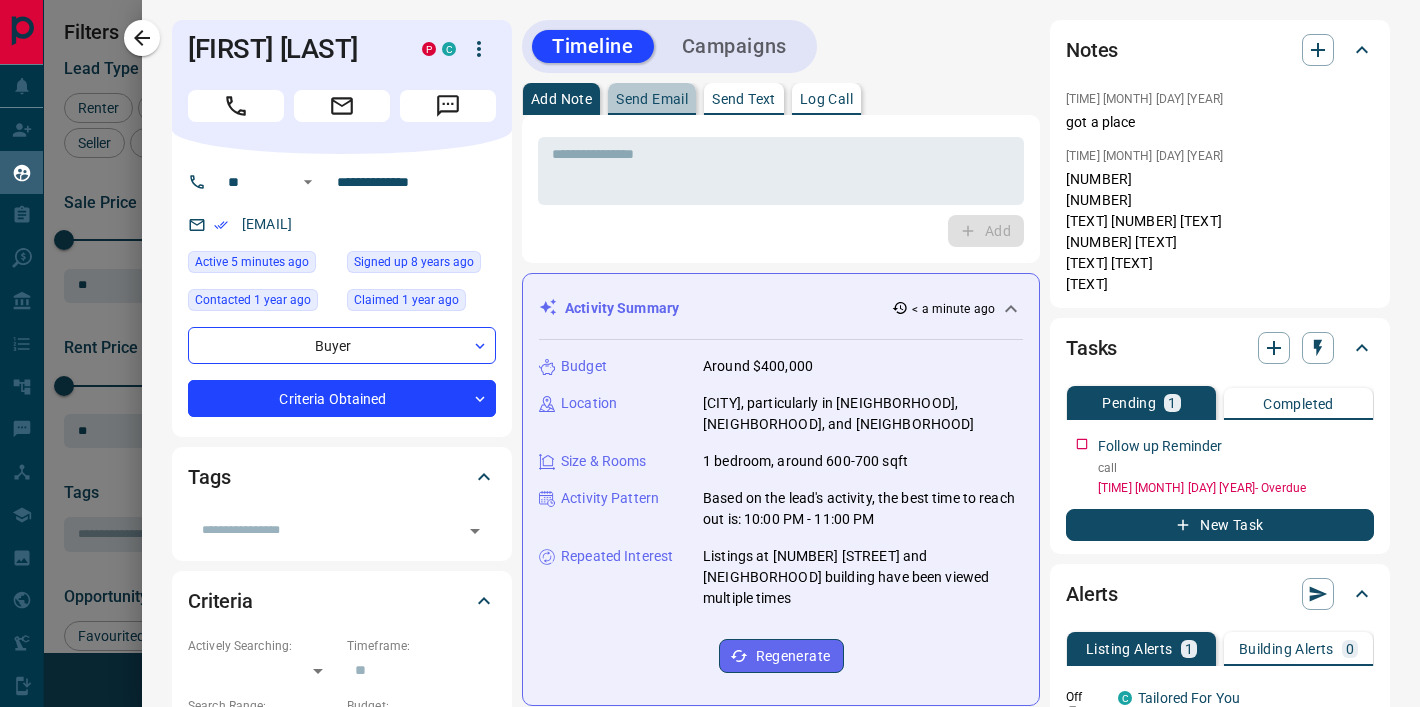 click on "Send Email" at bounding box center (652, 99) 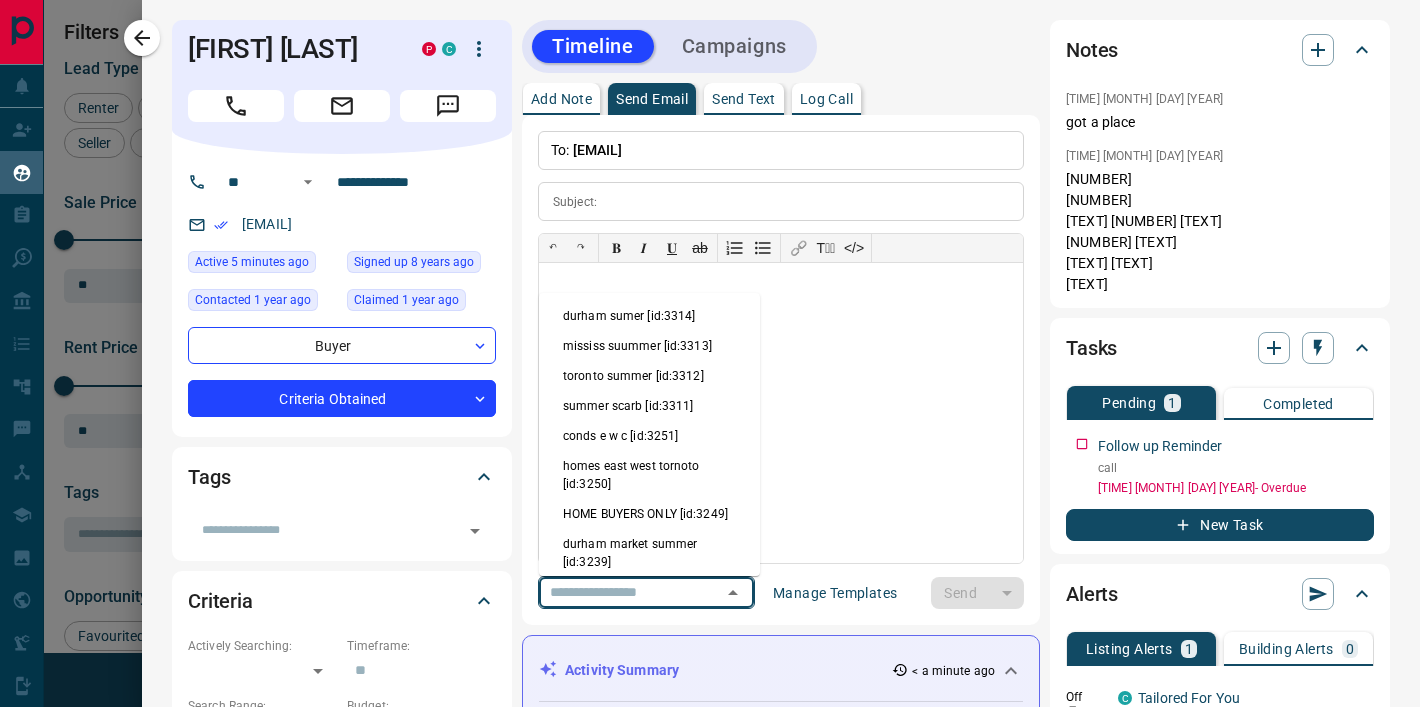 click at bounding box center (618, 592) 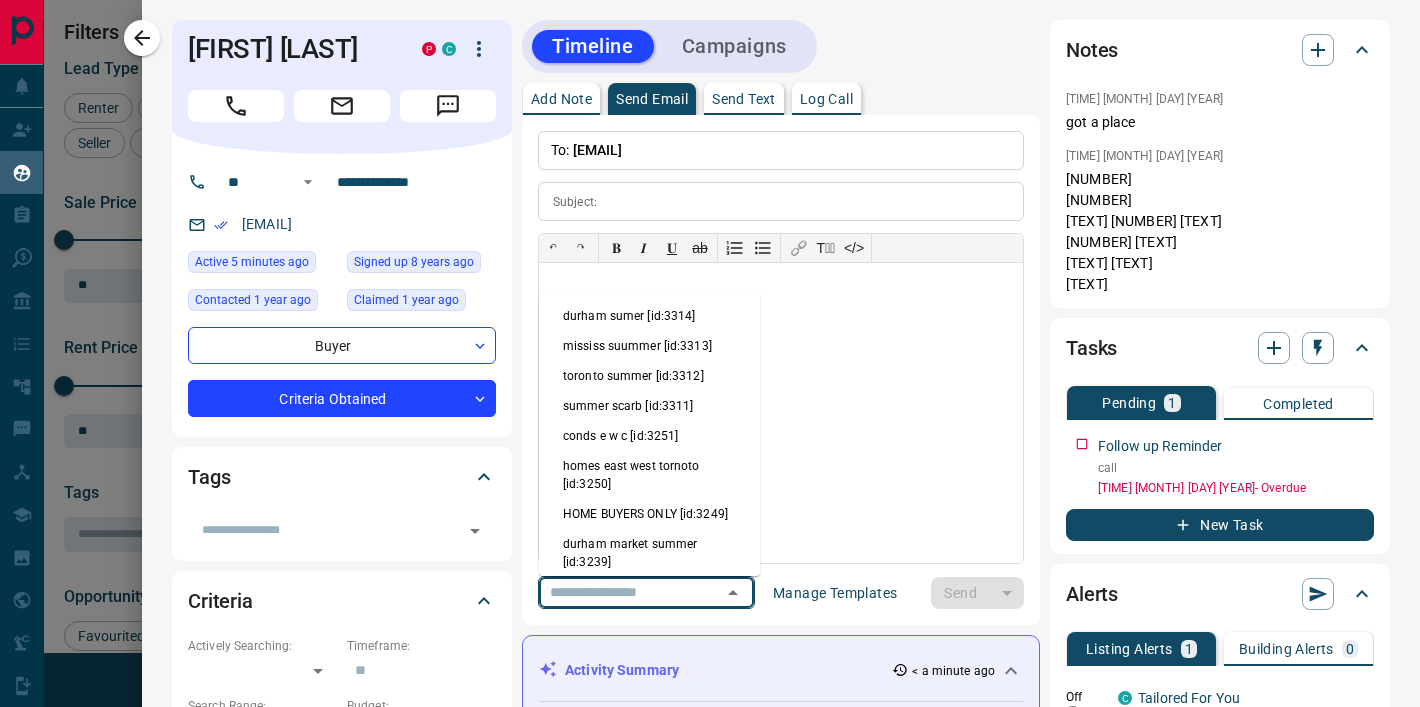 click on "toronto summer [id:3312]" at bounding box center [649, 376] 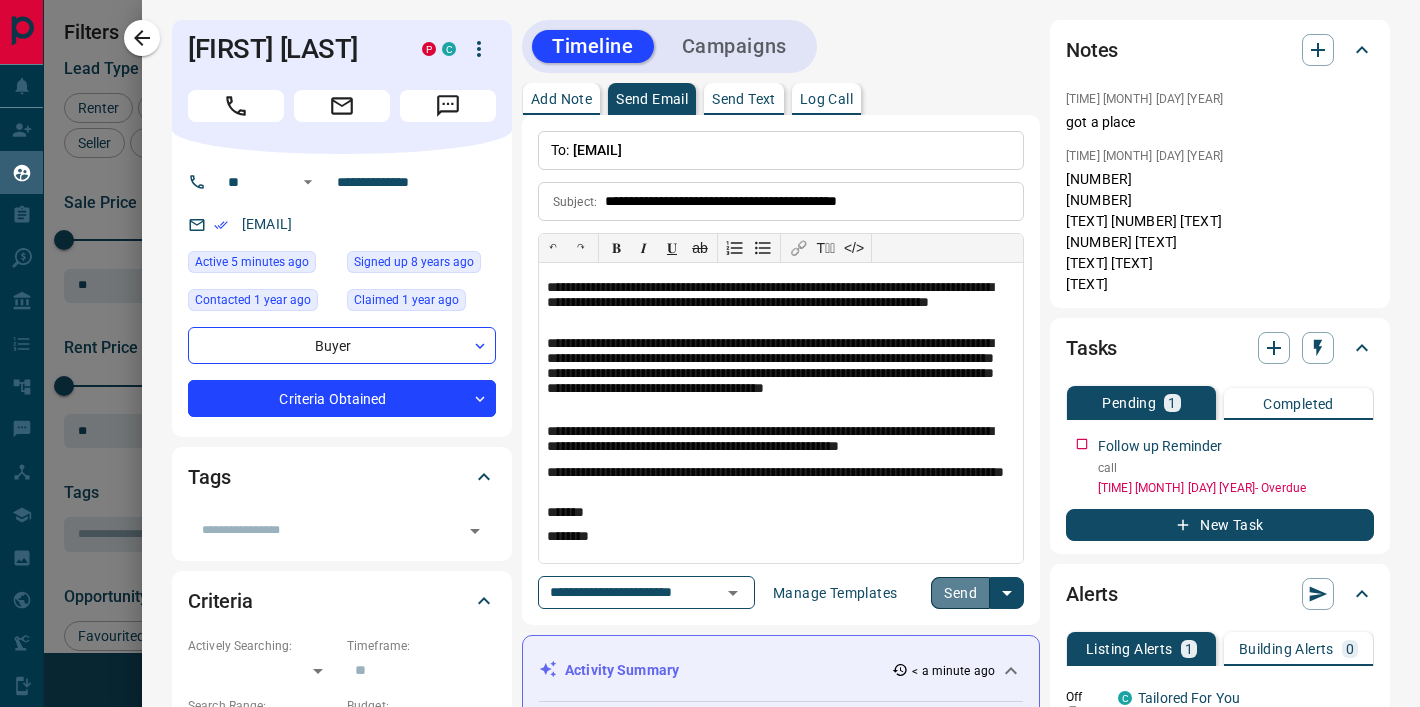 click on "Send" at bounding box center (960, 593) 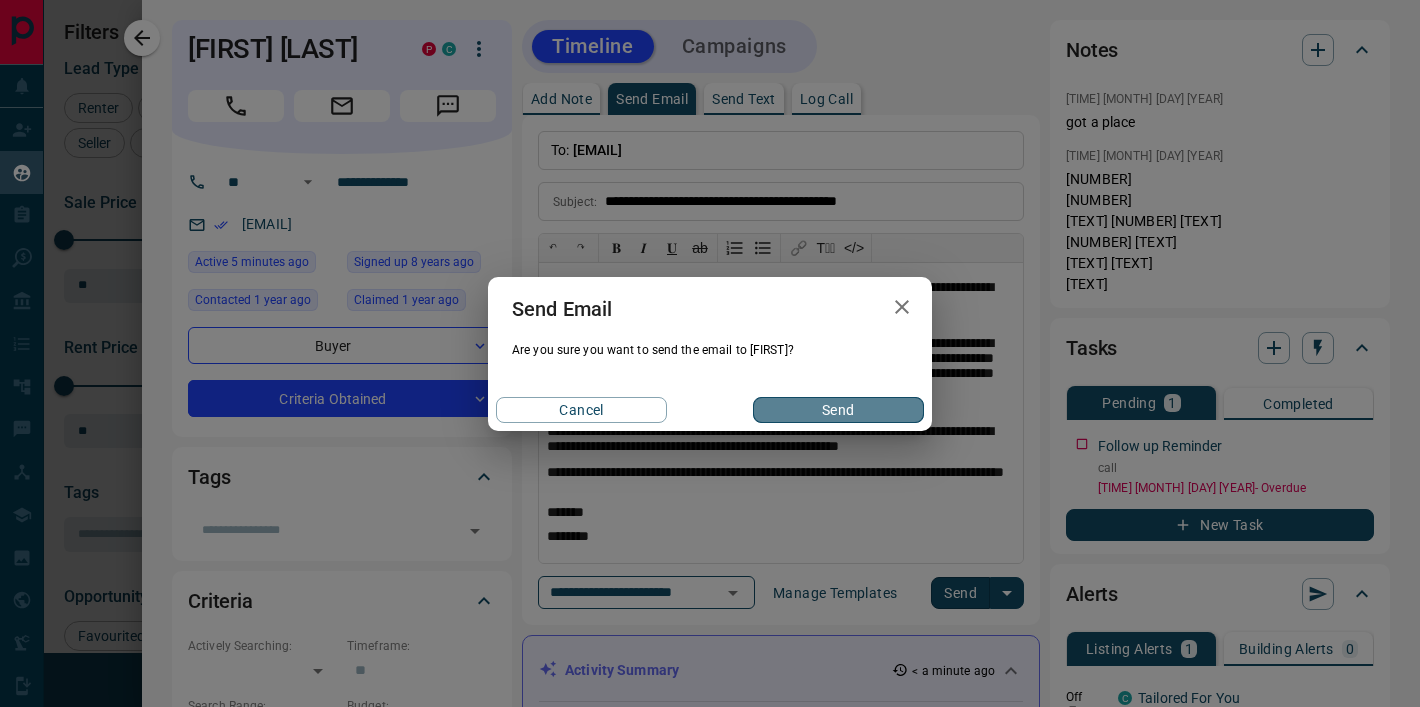 click on "Send" at bounding box center (838, 410) 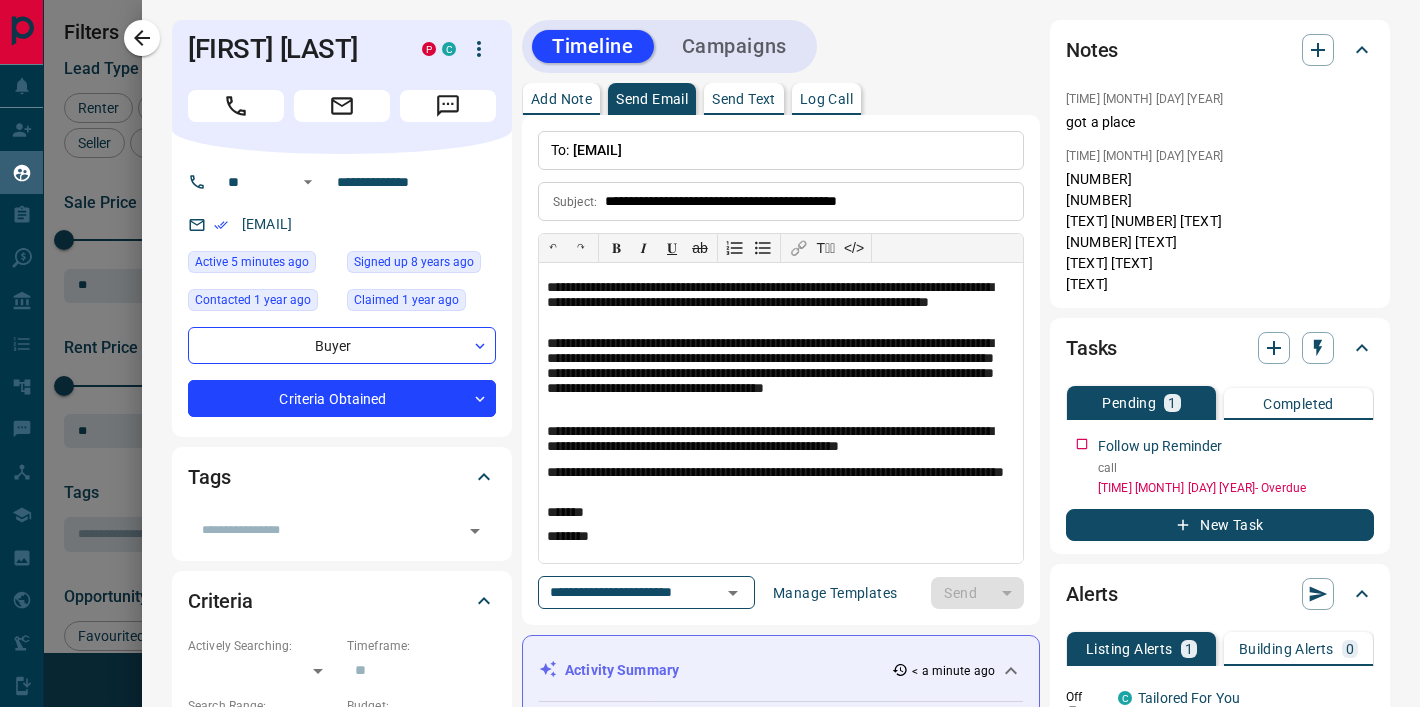 type 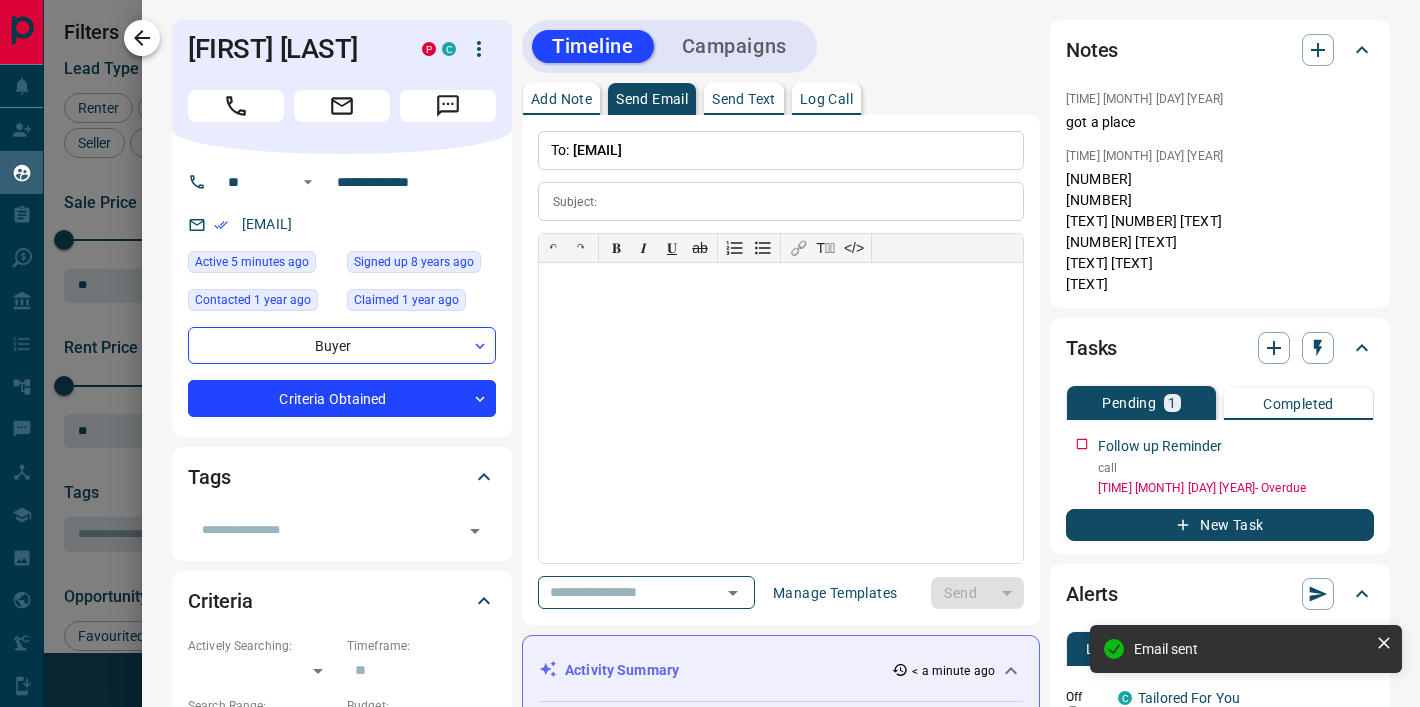 click 